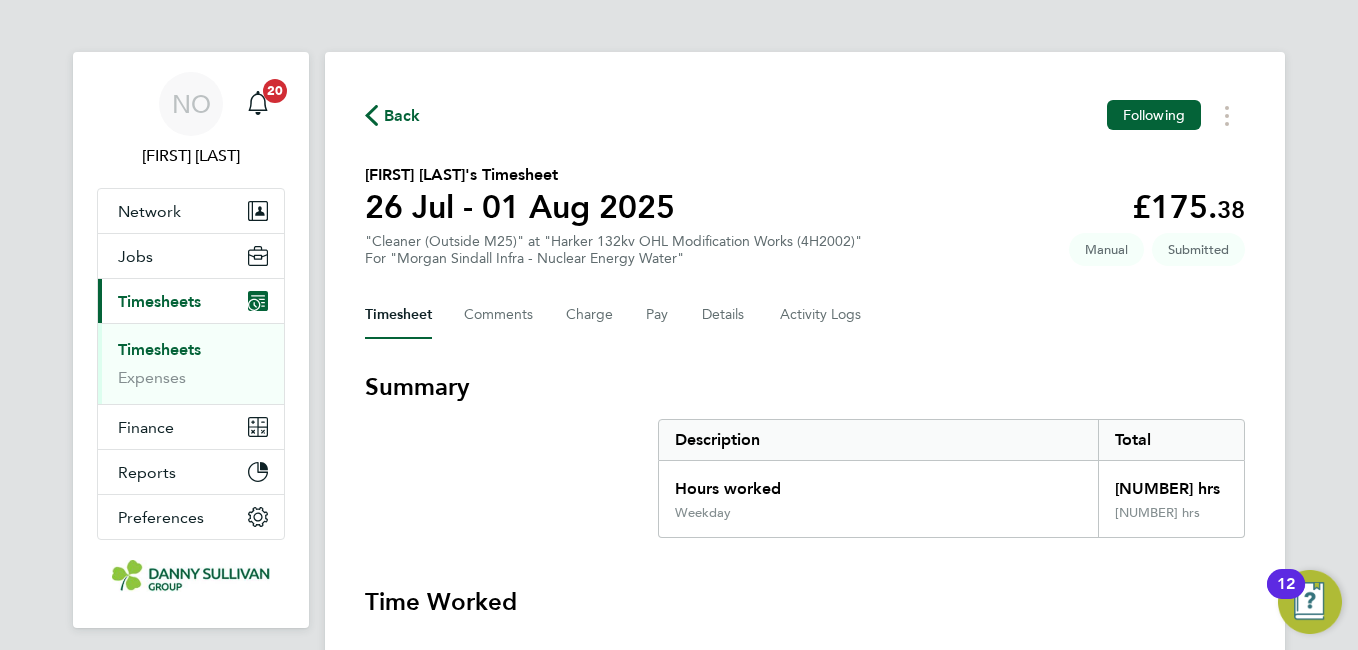 scroll, scrollTop: 0, scrollLeft: 0, axis: both 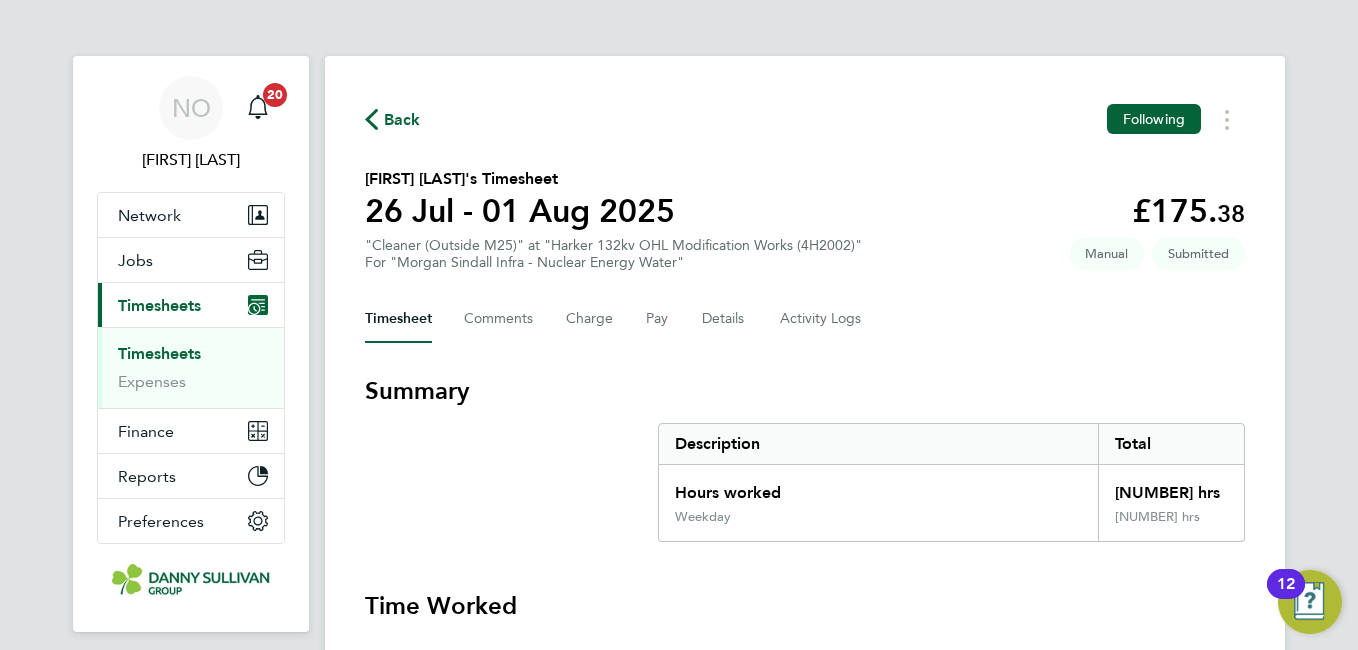 click on "Back" 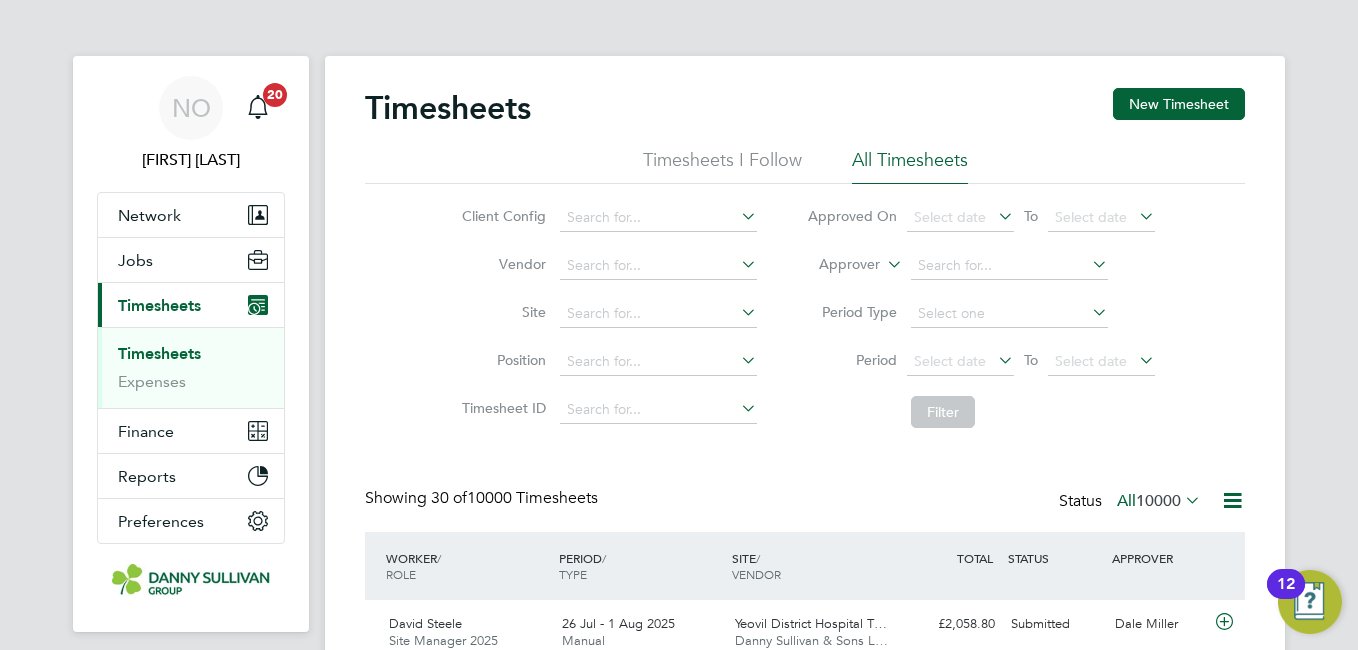 scroll, scrollTop: 10, scrollLeft: 10, axis: both 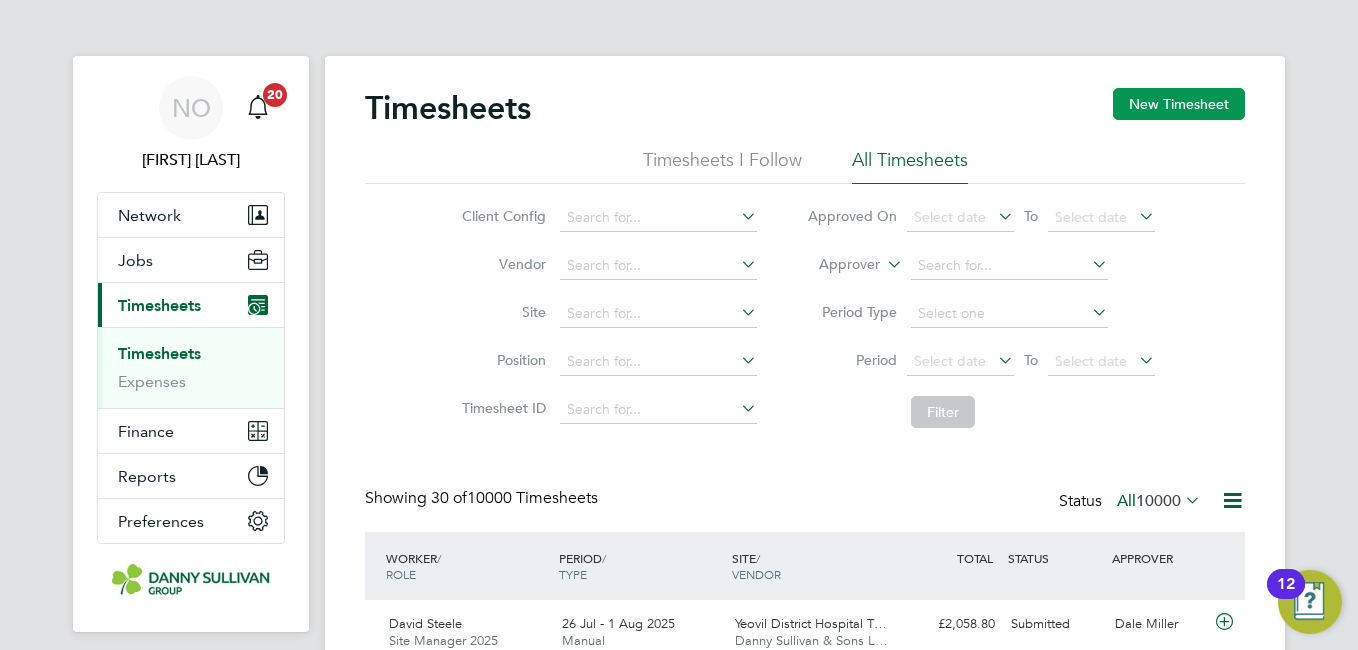 click on "New Timesheet" 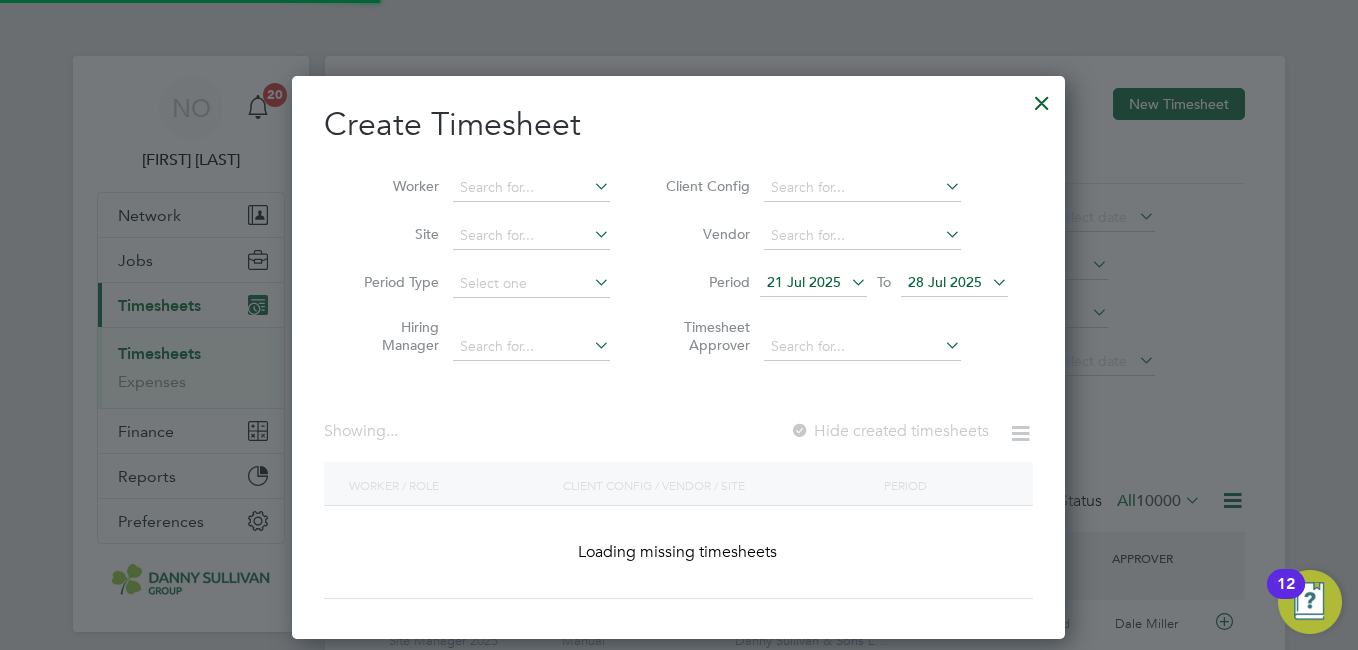 scroll, scrollTop: 10, scrollLeft: 10, axis: both 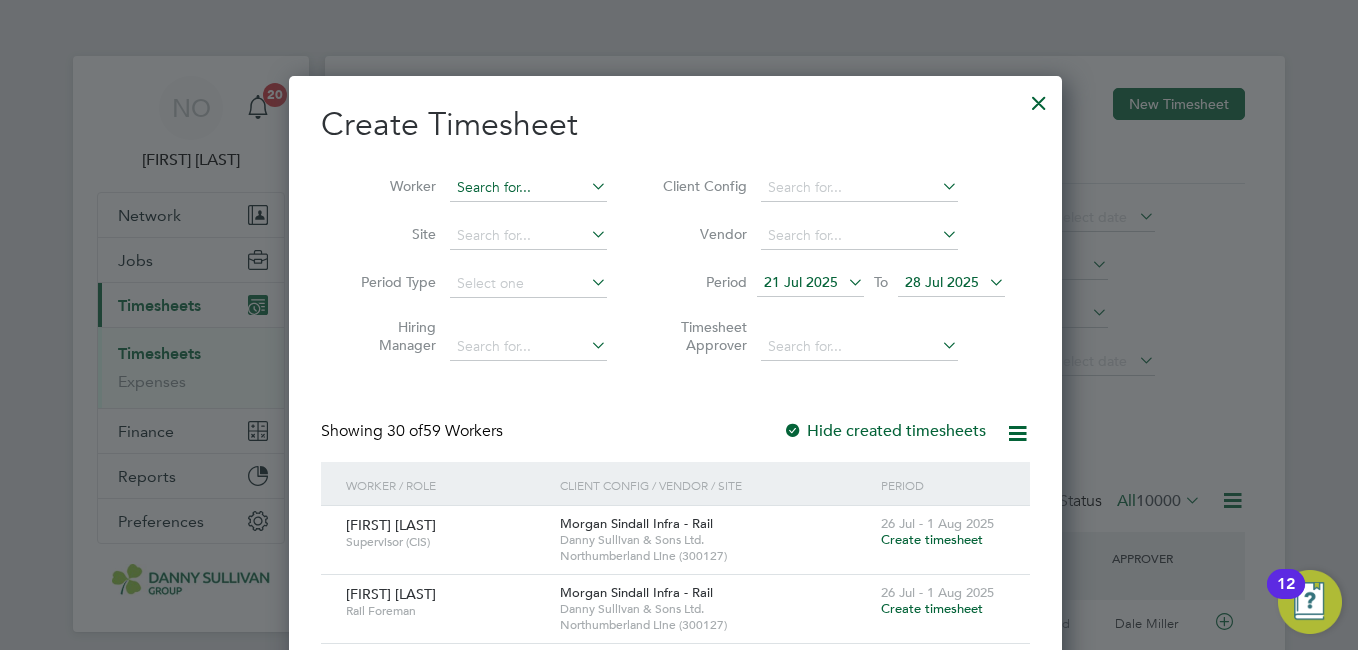 click at bounding box center (528, 188) 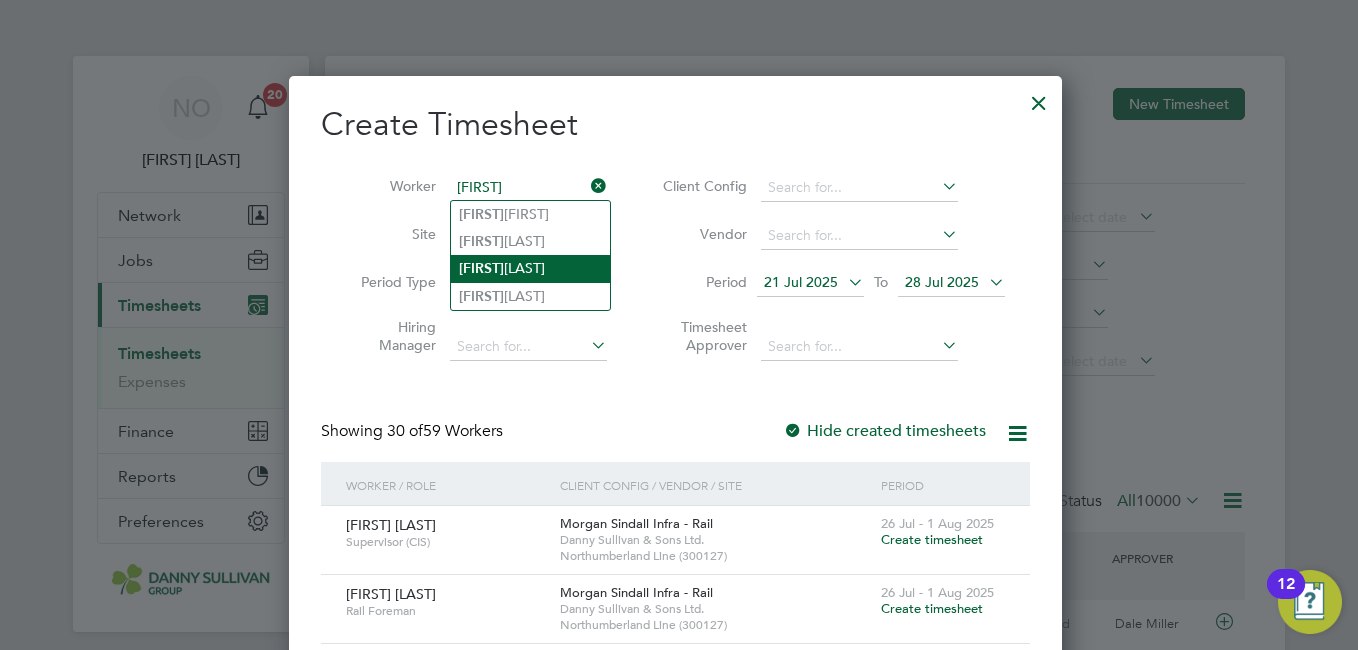 click on "[FIRST]  [LAST]" 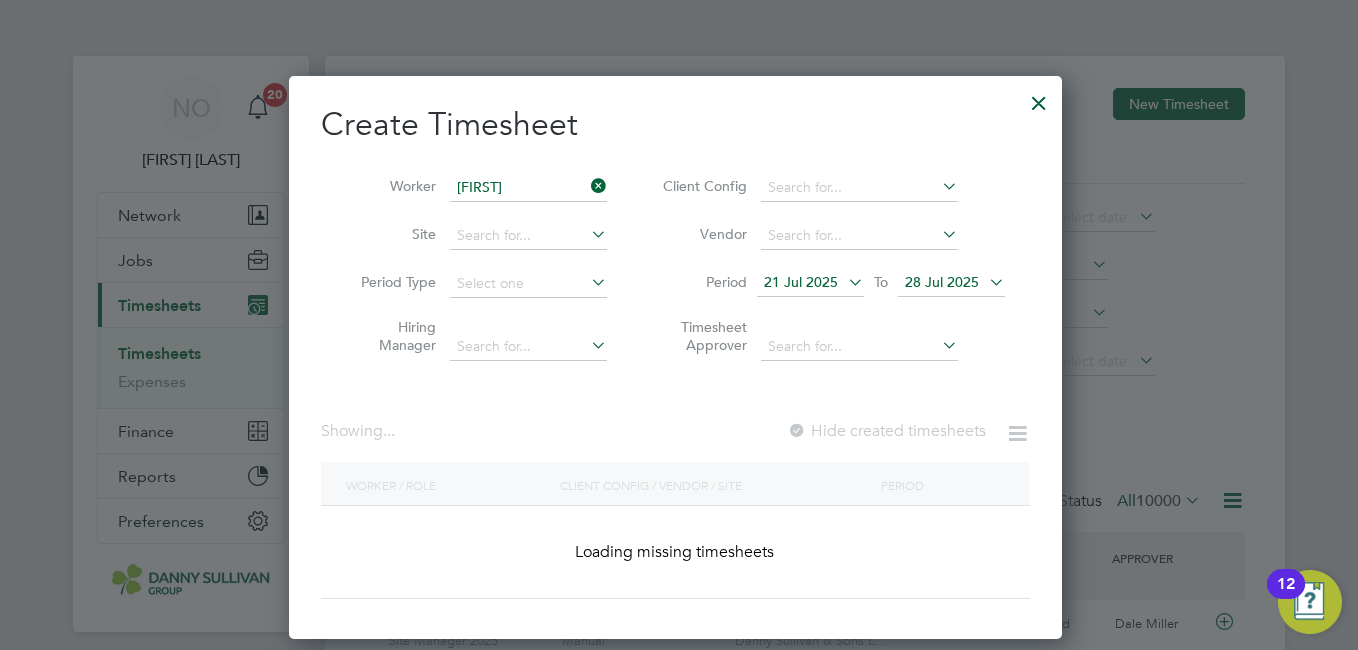 type on "Ioan Dutcovici" 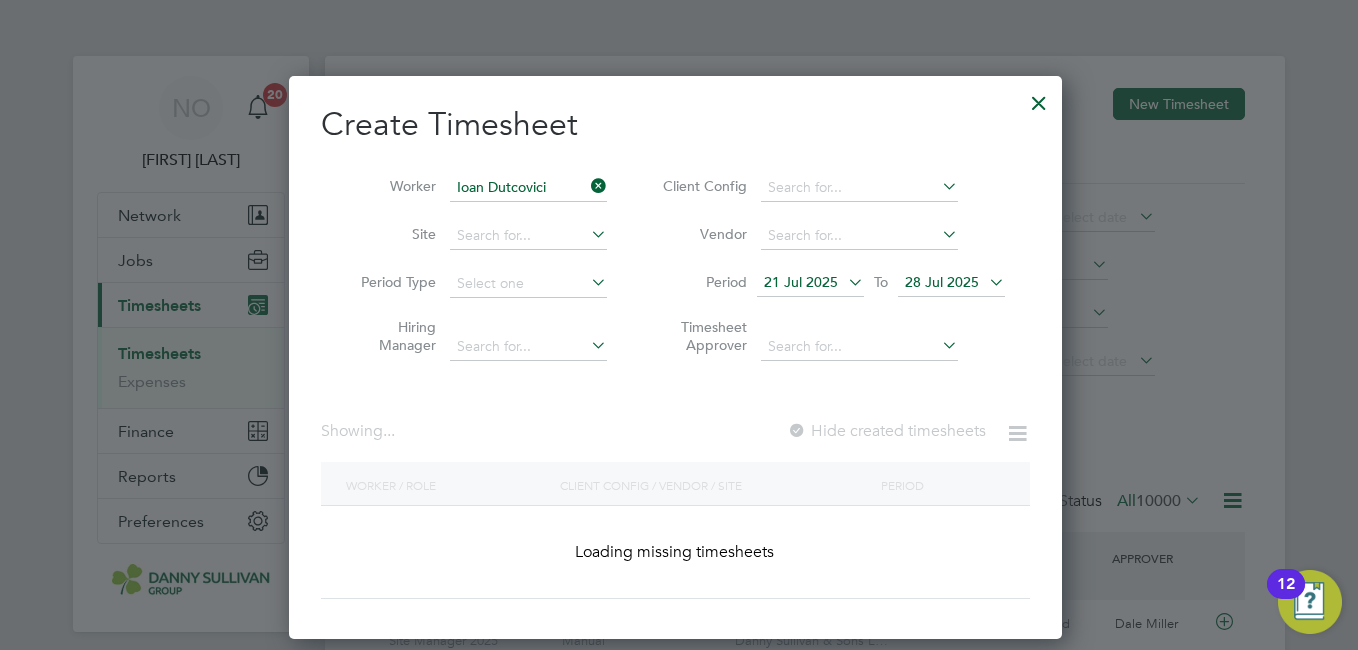 scroll, scrollTop: 10, scrollLeft: 10, axis: both 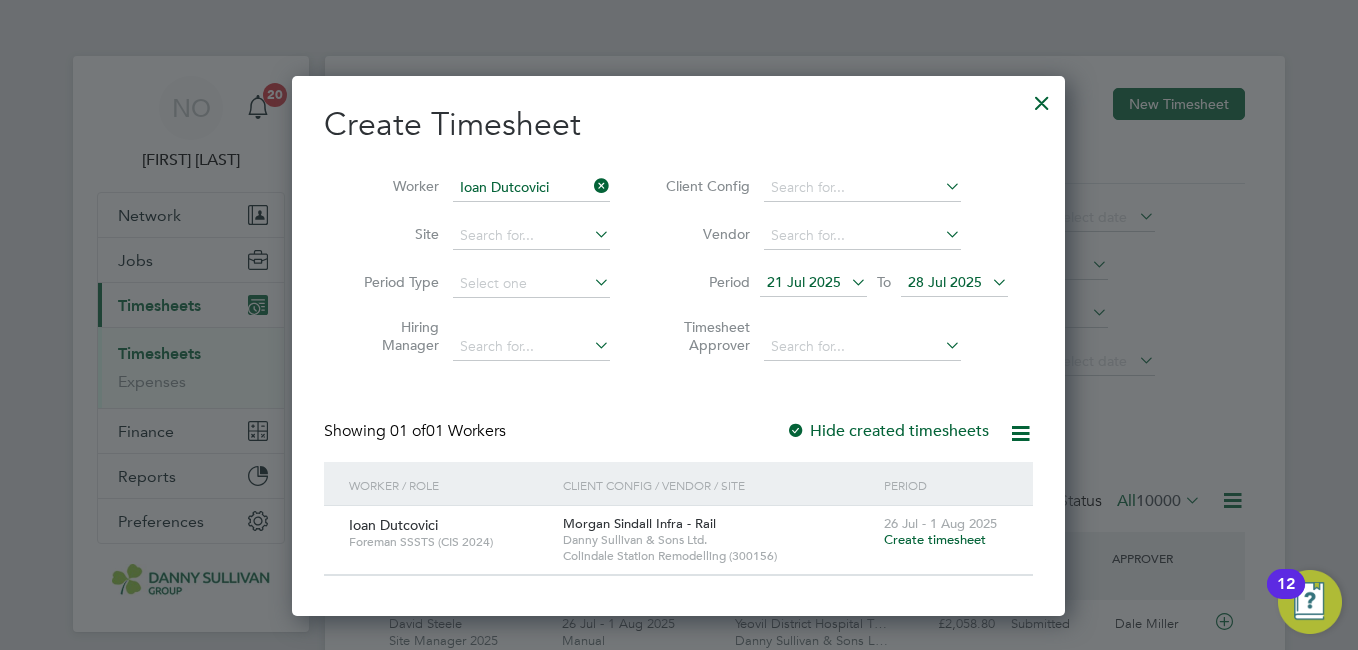 click on "Create timesheet" at bounding box center (935, 539) 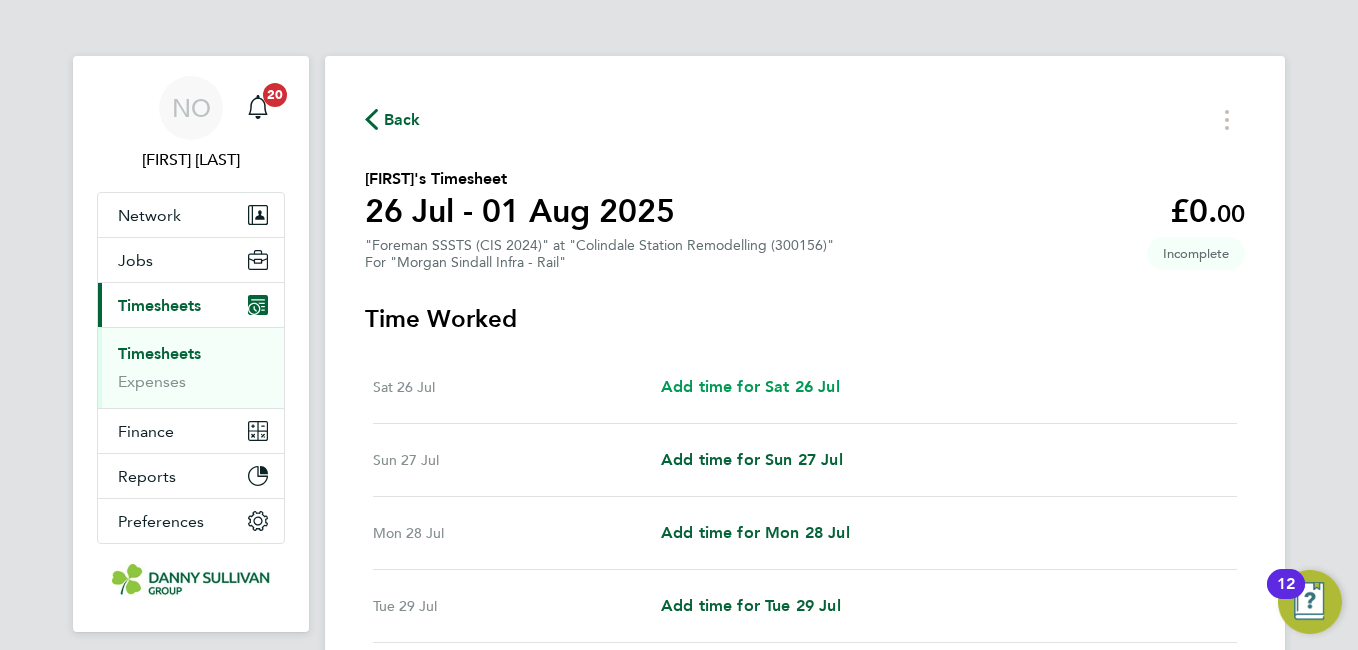 click on "Add time for Sat 26 Jul" at bounding box center [750, 386] 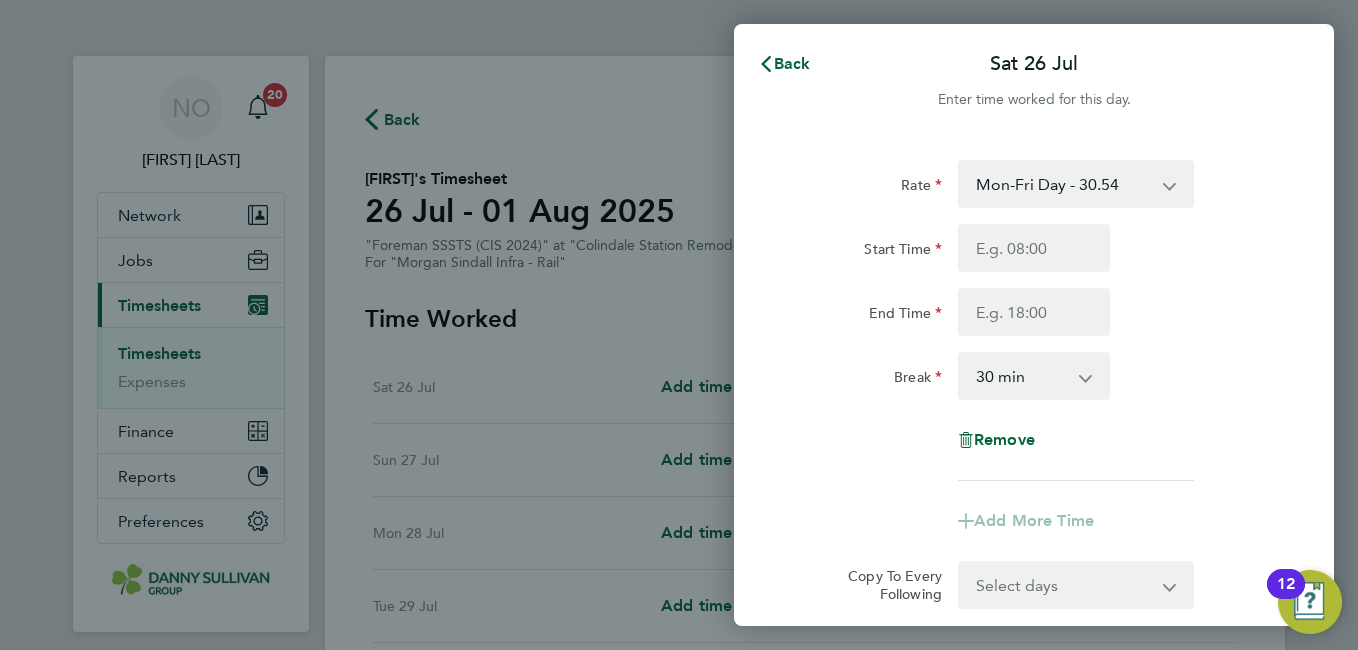 click on "Mon-Fri Day - 30.54   Weekend - 39.70   Mon-Thurs - 35.13   Xmas / NY - 61.08   Bank Hol - 45.80" at bounding box center (1064, 184) 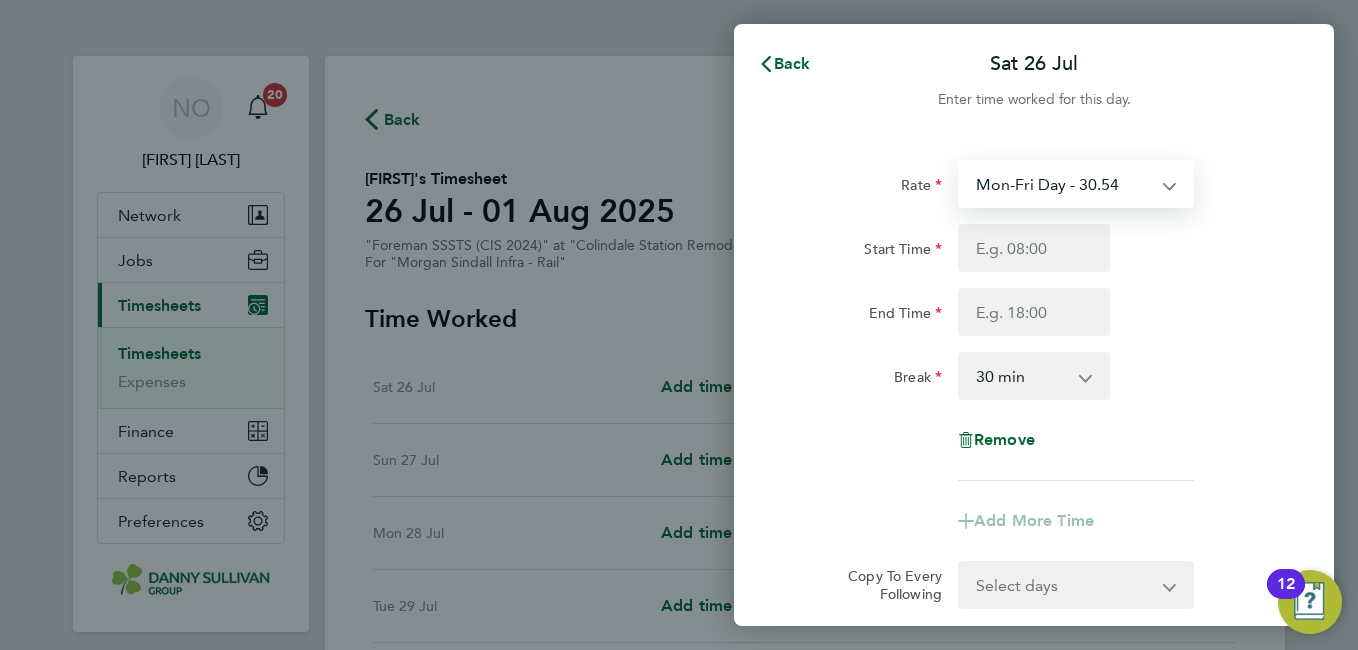 select on "30" 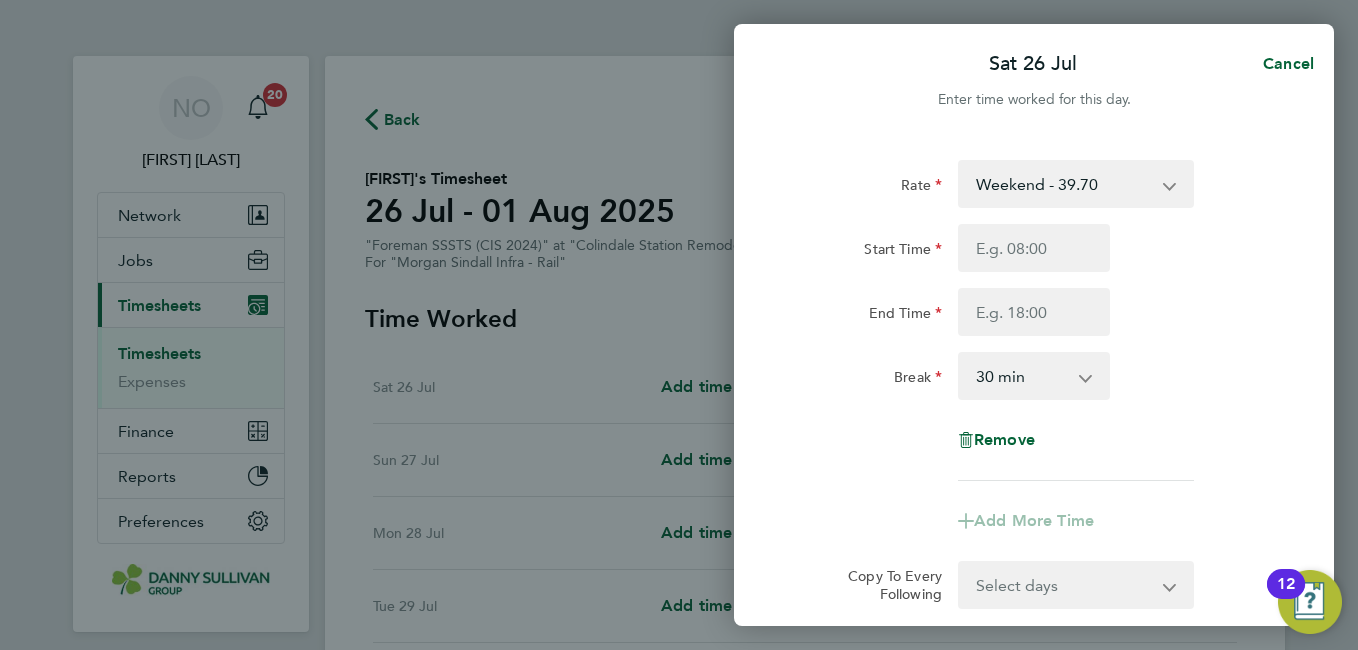 type on "07:00" 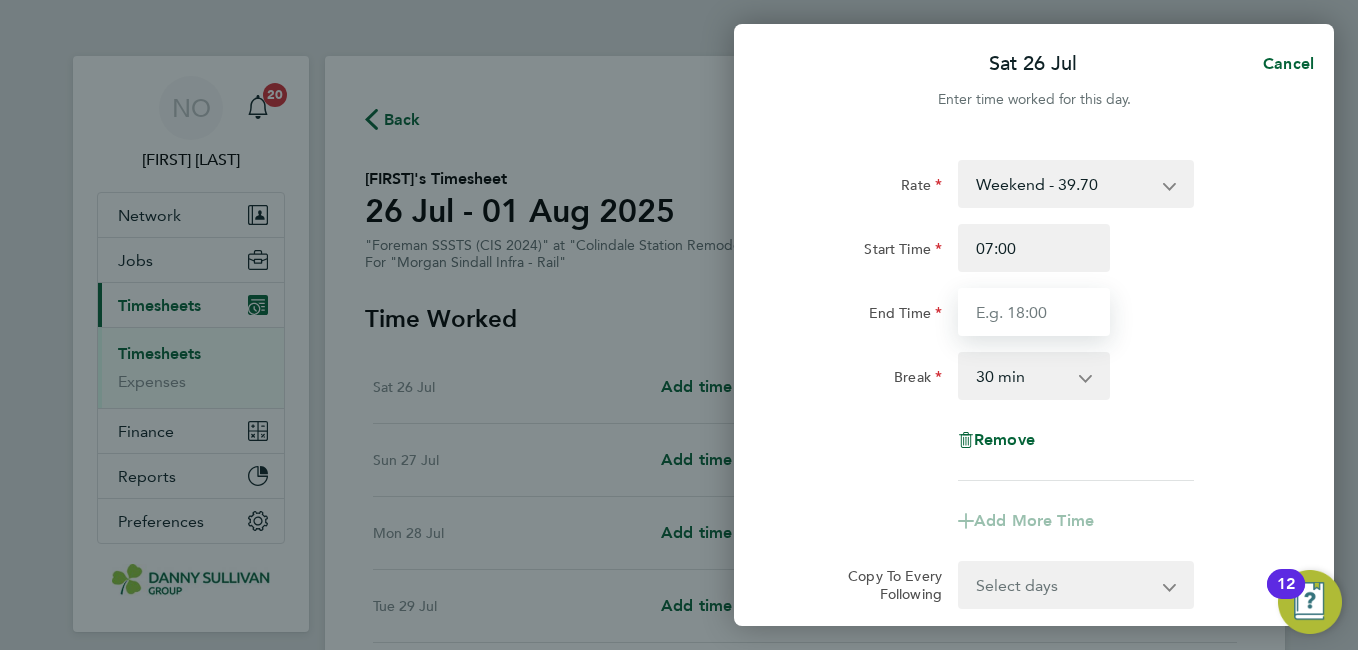 click on "End Time" at bounding box center (1034, 312) 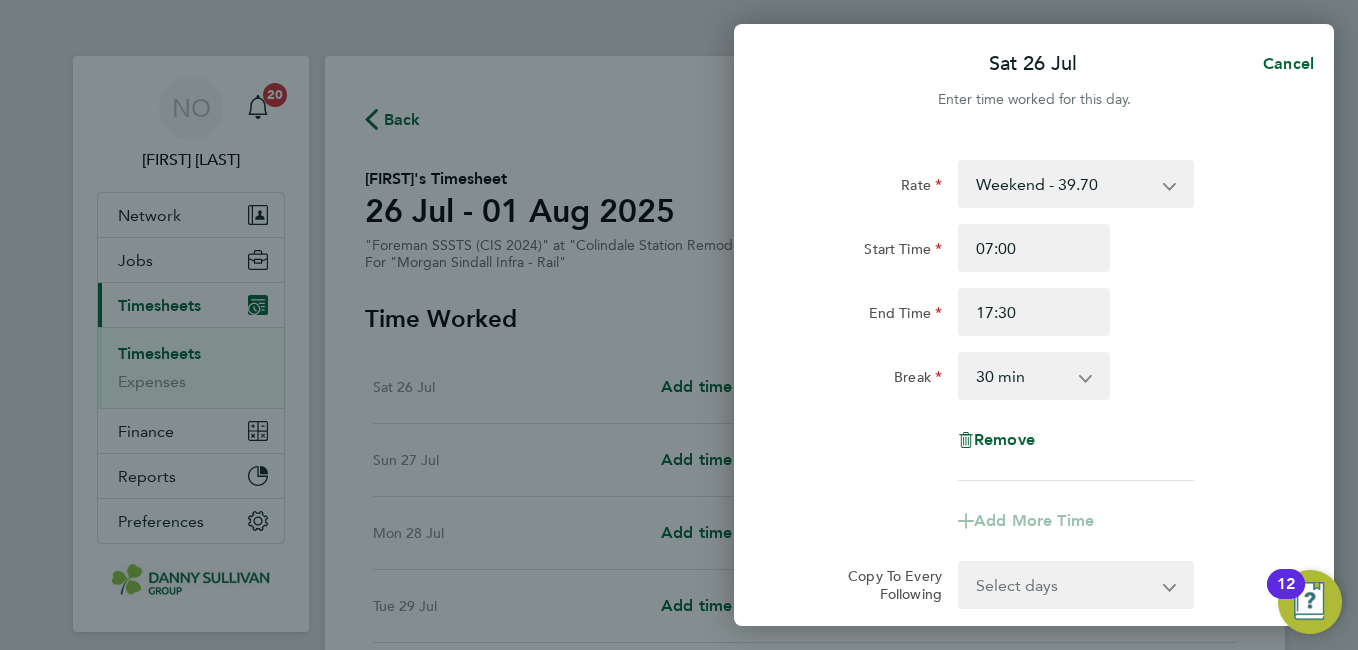 click on "Rate  Weekend - 39.70   Mon-Fri Day - 30.54   Mon-Thurs - 35.13   Xmas / NY - 61.08   Bank Hol - 45.80
Start Time 07:00 End Time 17:30 Break  0 min   15 min   30 min   45 min   60 min   75 min   90 min
Remove" 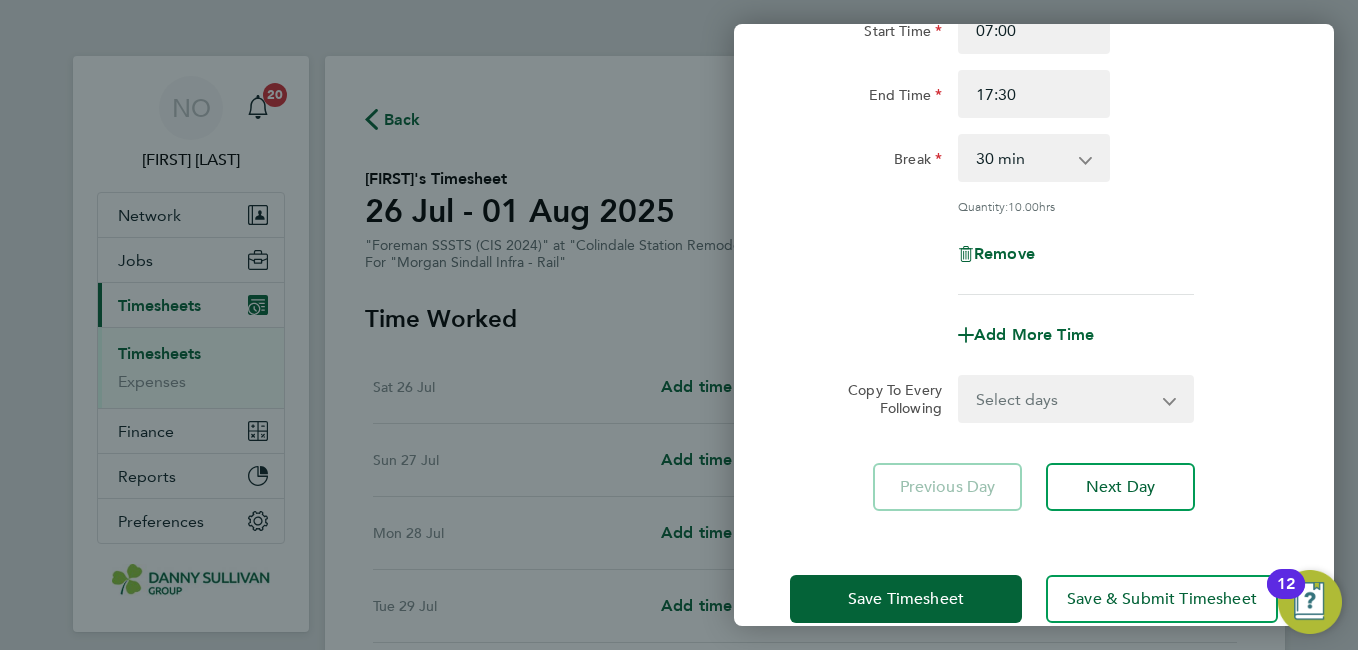 scroll, scrollTop: 253, scrollLeft: 0, axis: vertical 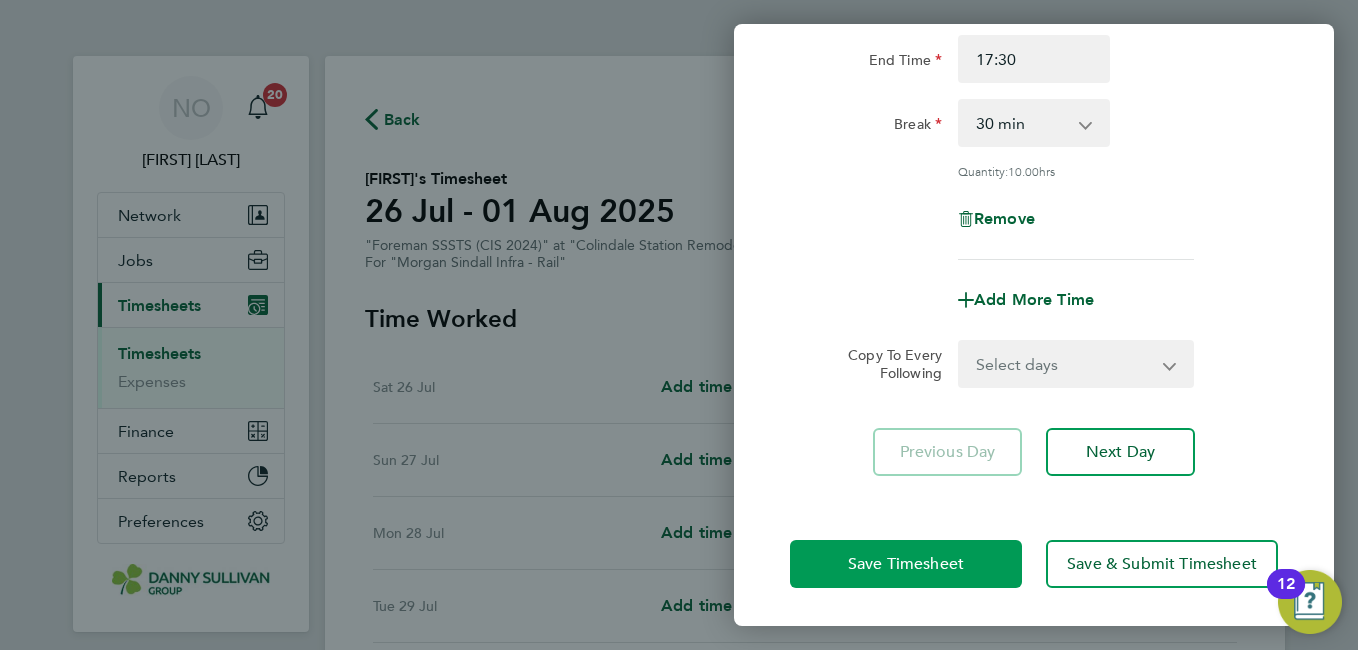click on "Save Timesheet" 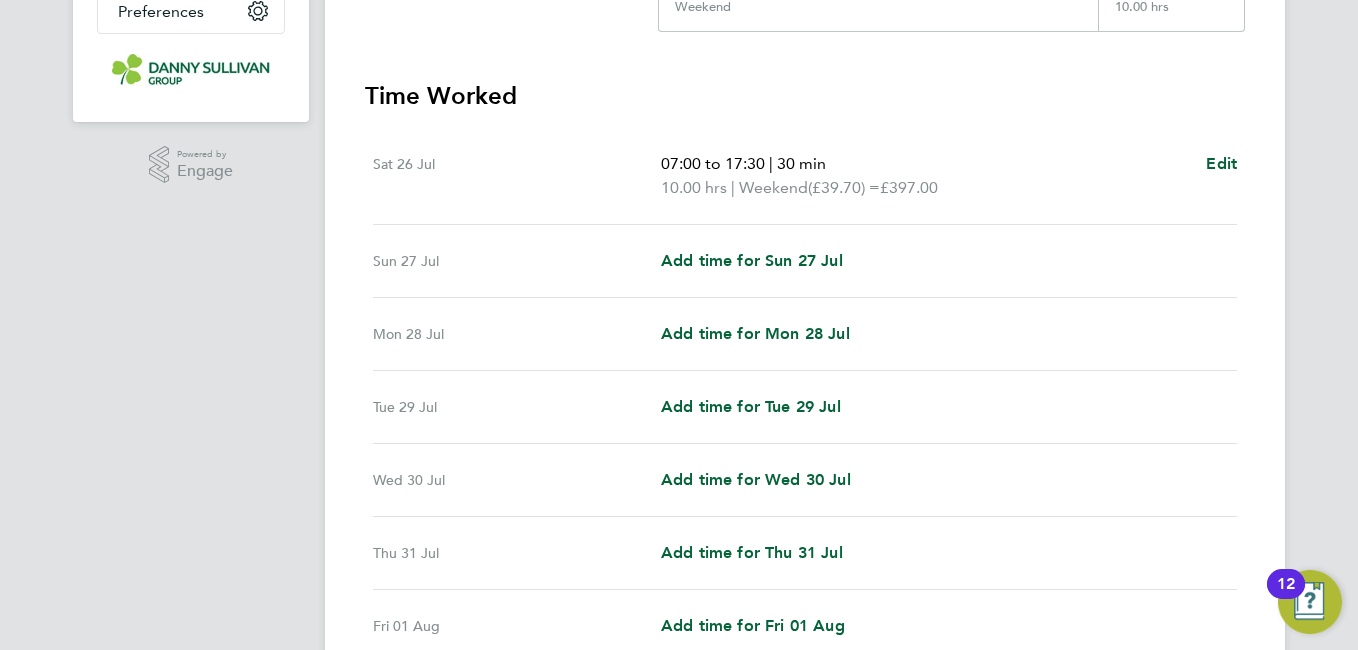 scroll, scrollTop: 568, scrollLeft: 0, axis: vertical 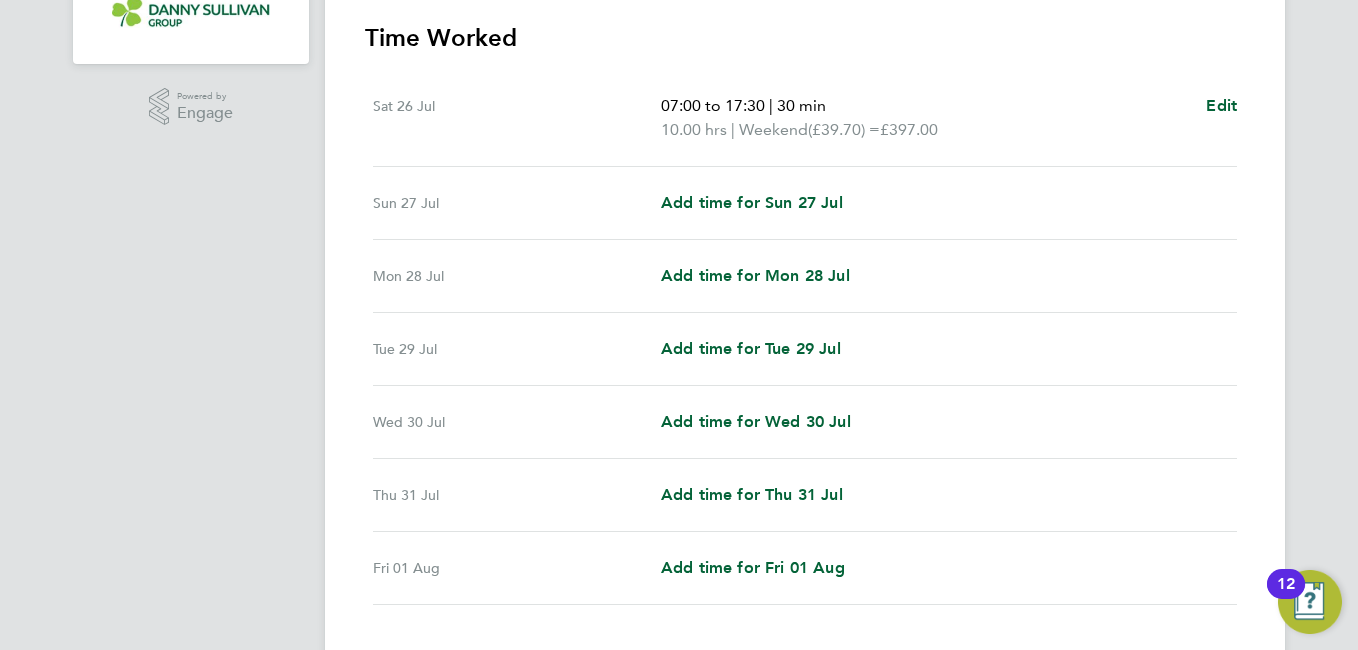 click on "Mon 28 Jul   Add time for Mon 28 Jul   Add time for Mon 28 Jul" at bounding box center [805, 276] 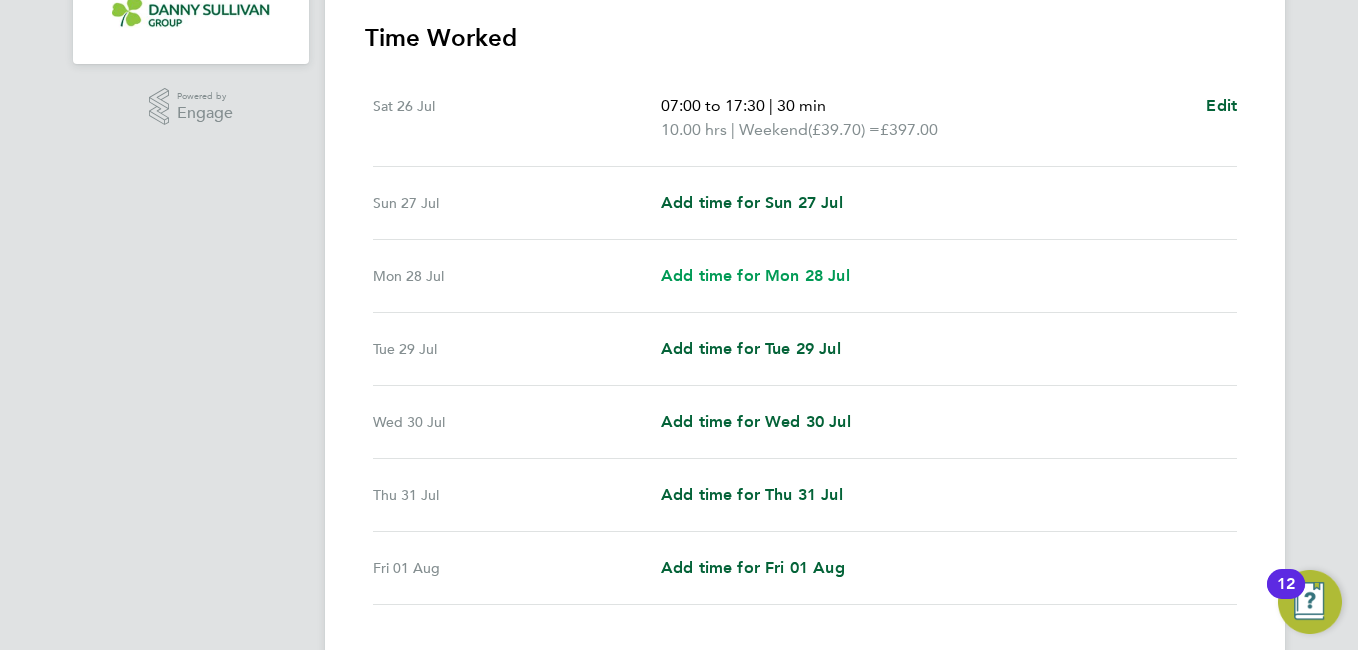 click on "Add time for Mon 28 Jul" at bounding box center (755, 275) 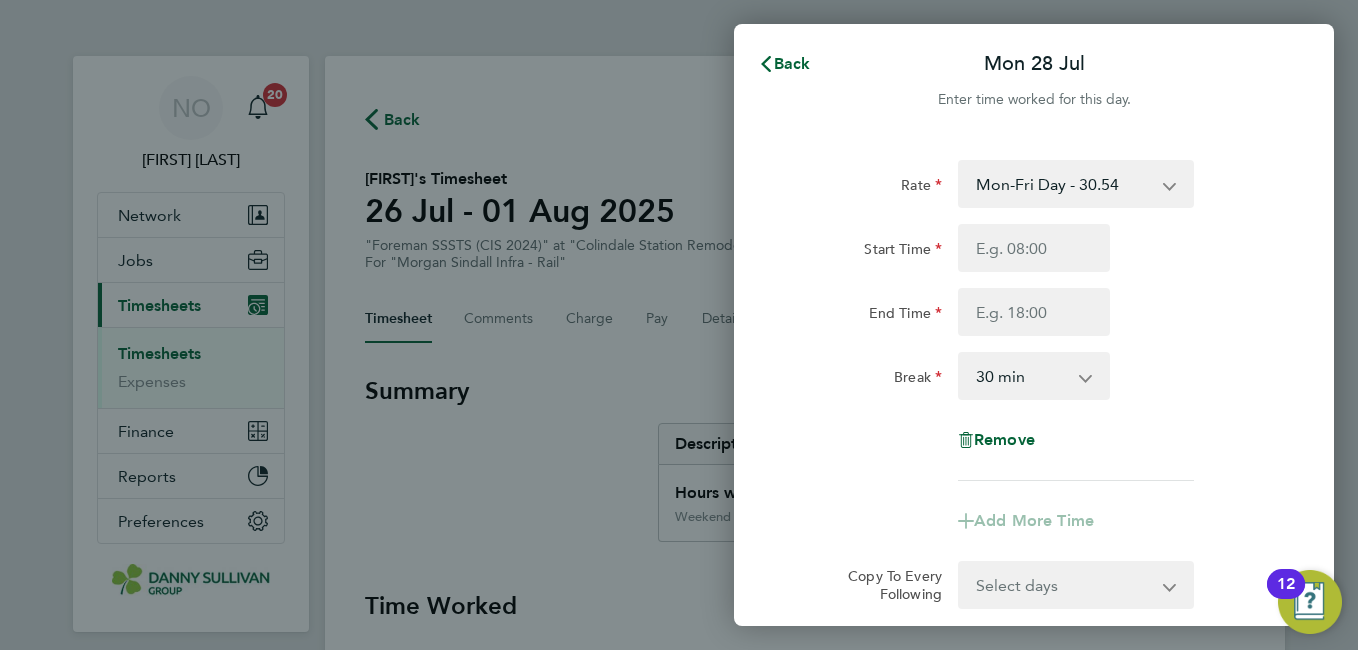 scroll, scrollTop: 0, scrollLeft: 0, axis: both 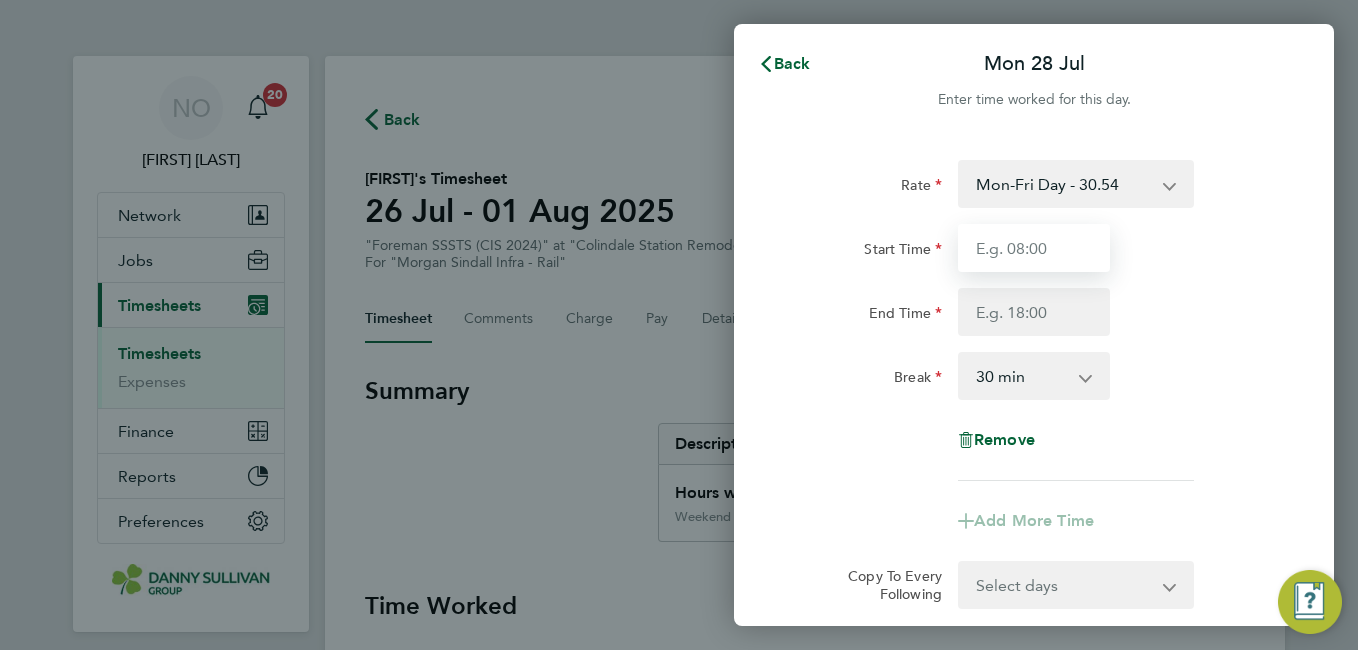 click on "Start Time" at bounding box center (1034, 248) 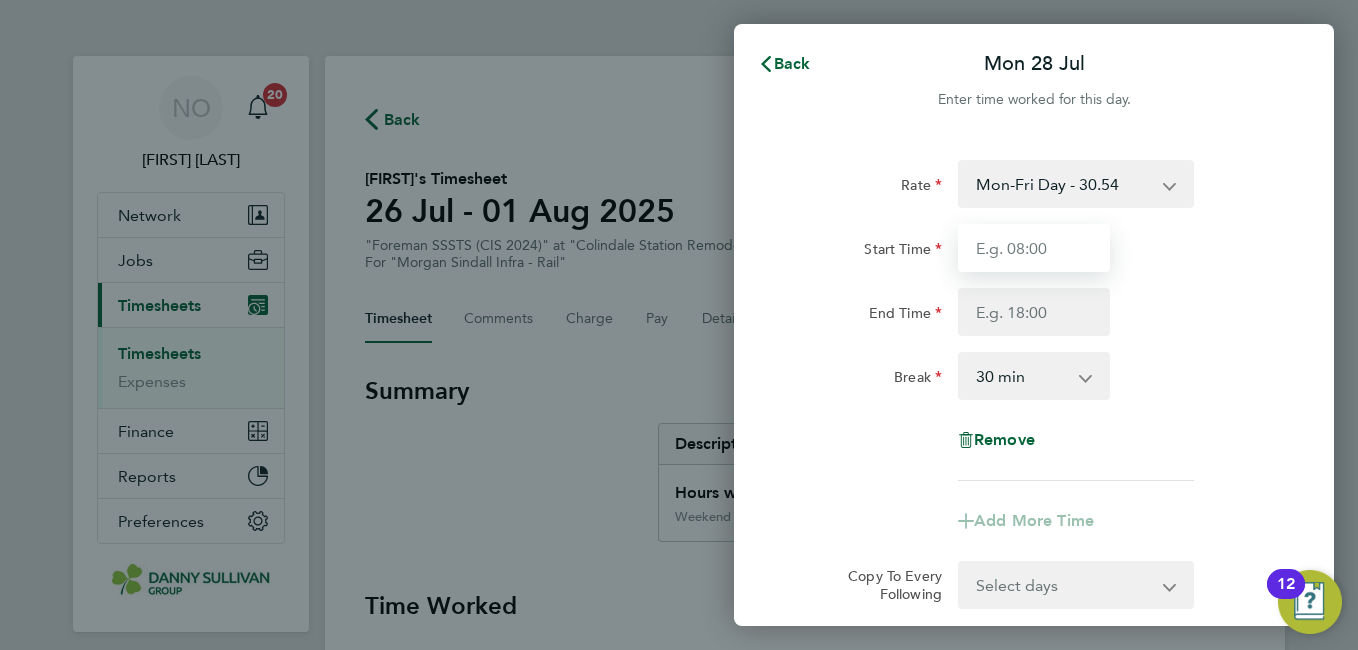 type on "07:00" 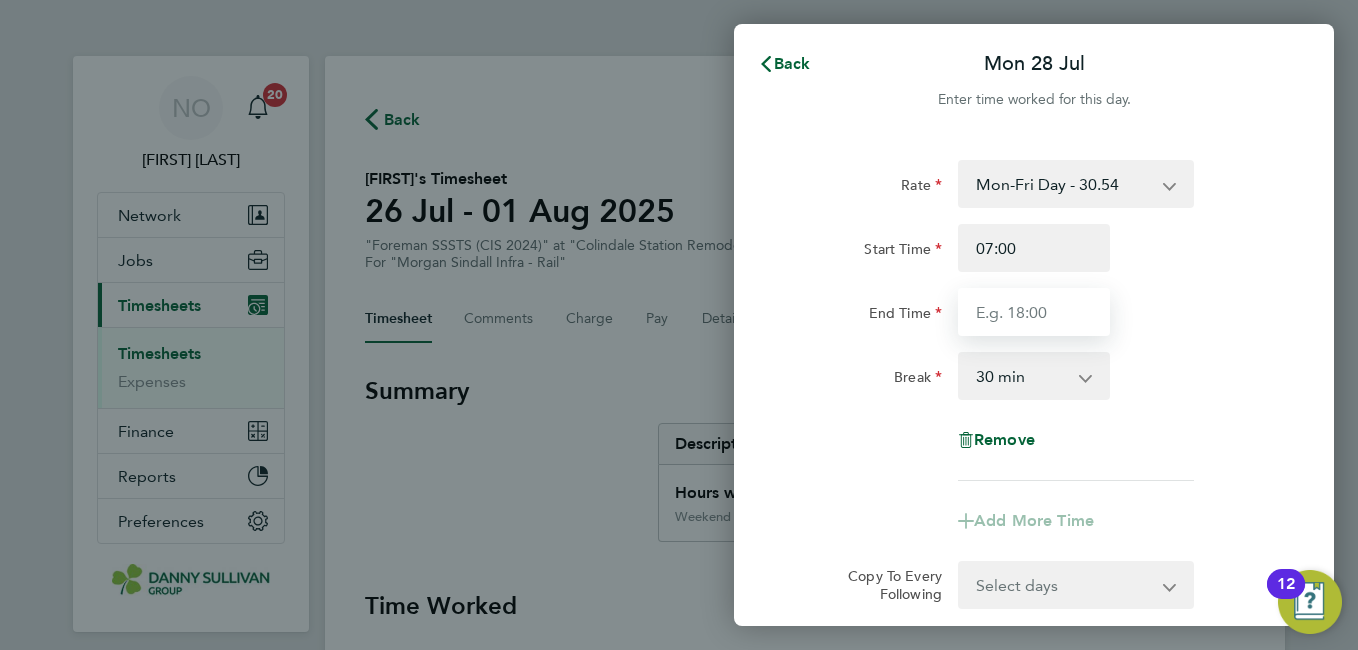 type on "17:30" 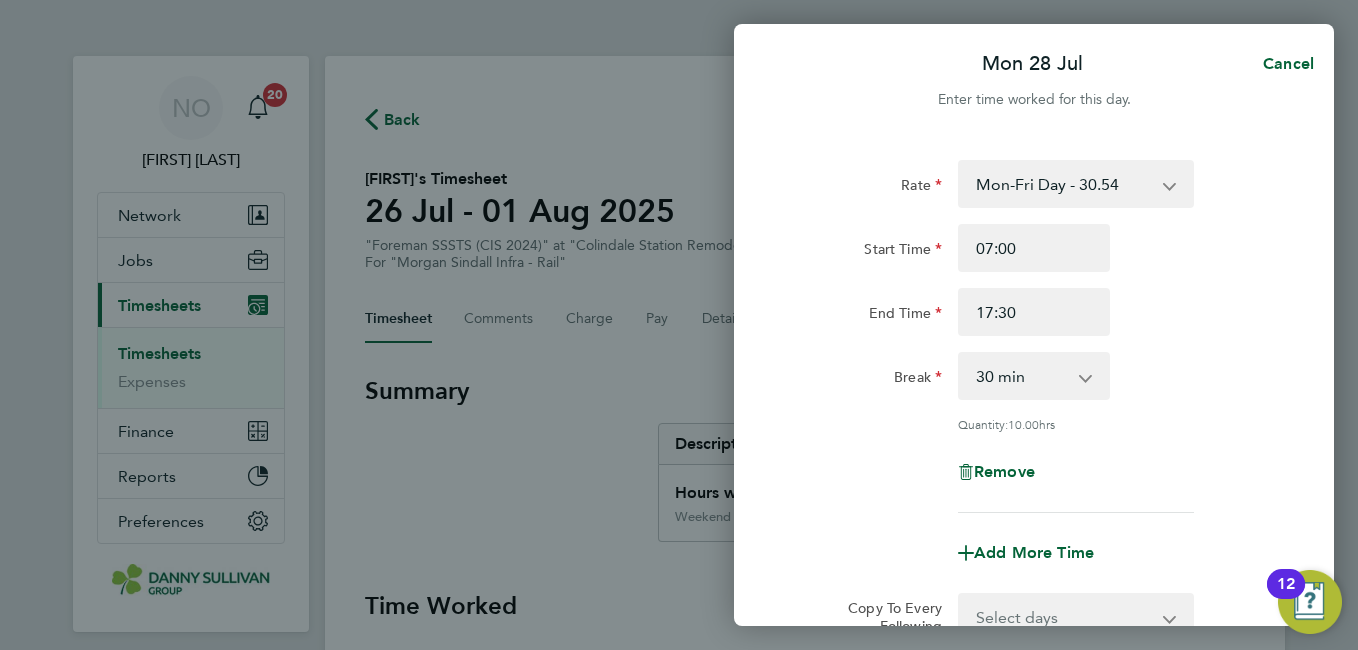 click on "End Time 17:30" 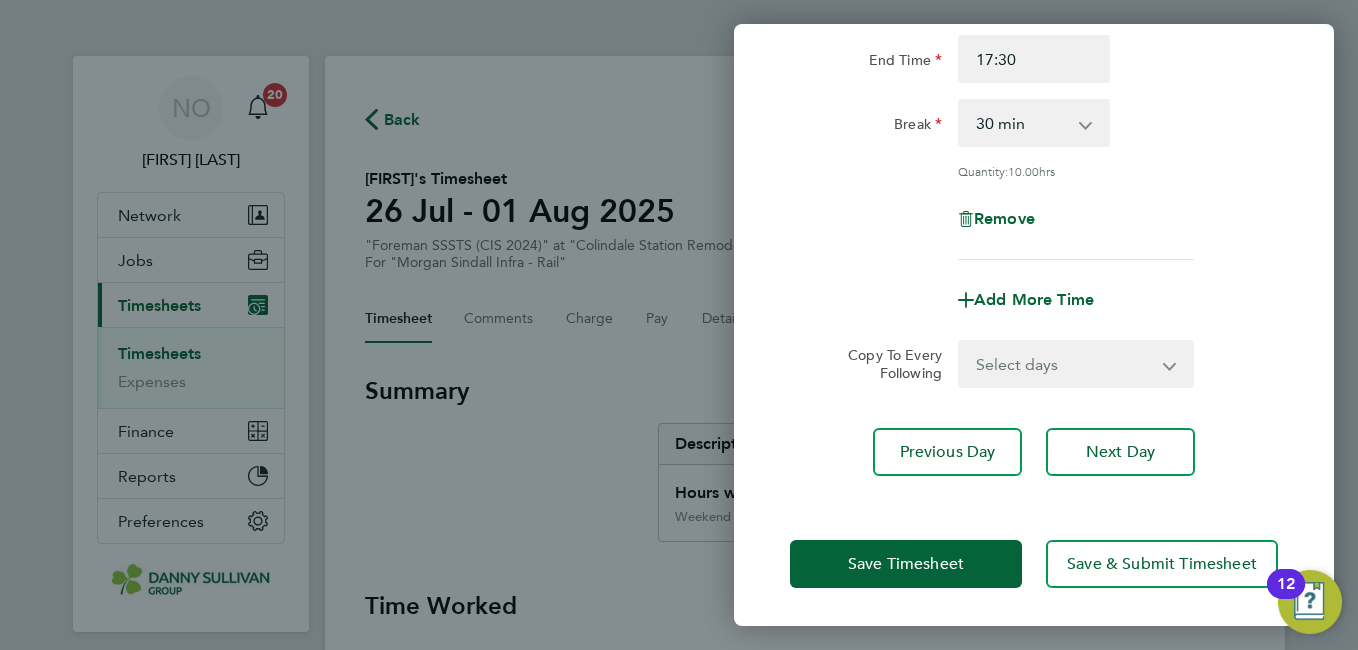 click on "Select days   Day   Tuesday   Wednesday   Thursday   Friday" at bounding box center [1065, 364] 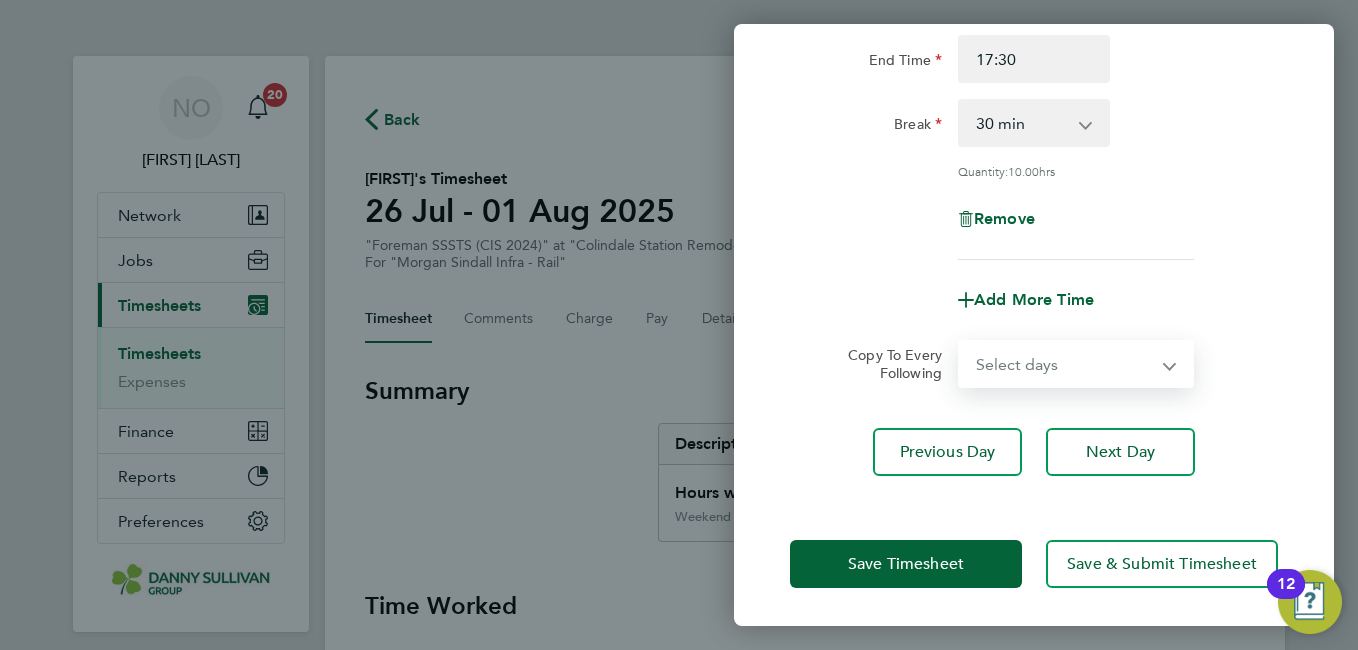 select on "DAY" 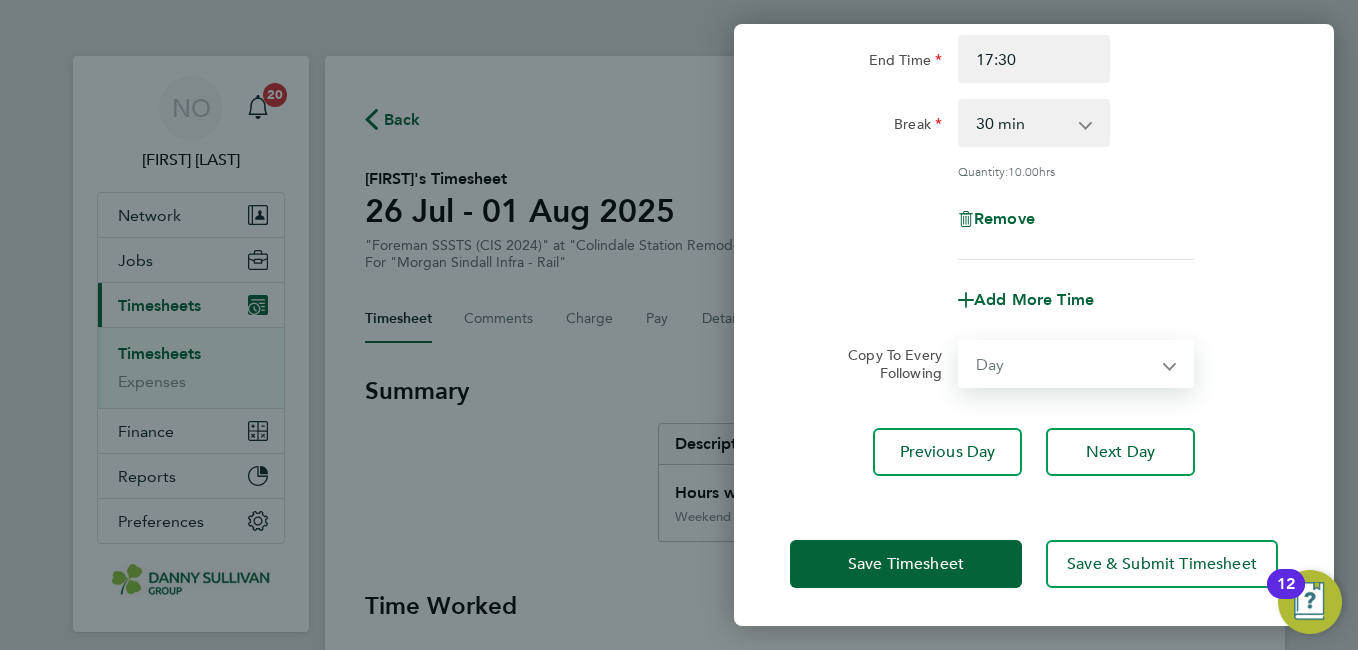 click on "Select days   Day   Tuesday   Wednesday   Thursday   Friday" at bounding box center (1065, 364) 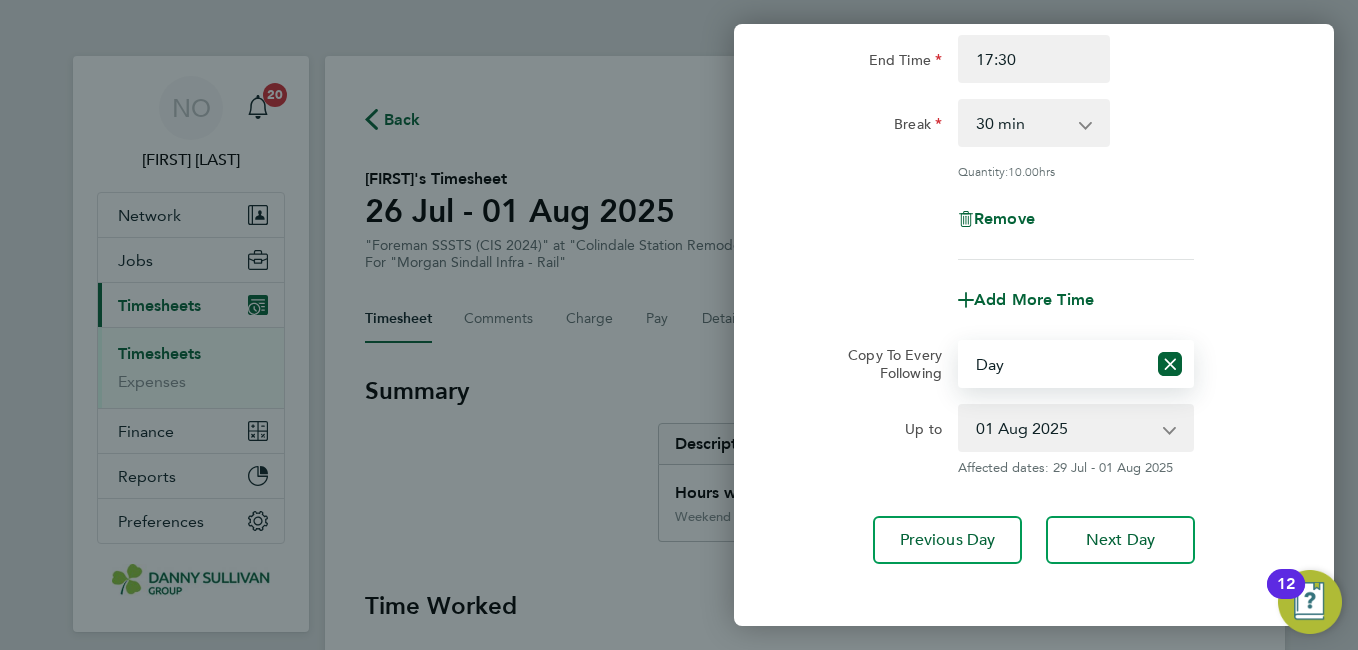 click on "29 Jul 2025   30 Jul 2025   31 Jul 2025   01 Aug 2025" at bounding box center (1064, 428) 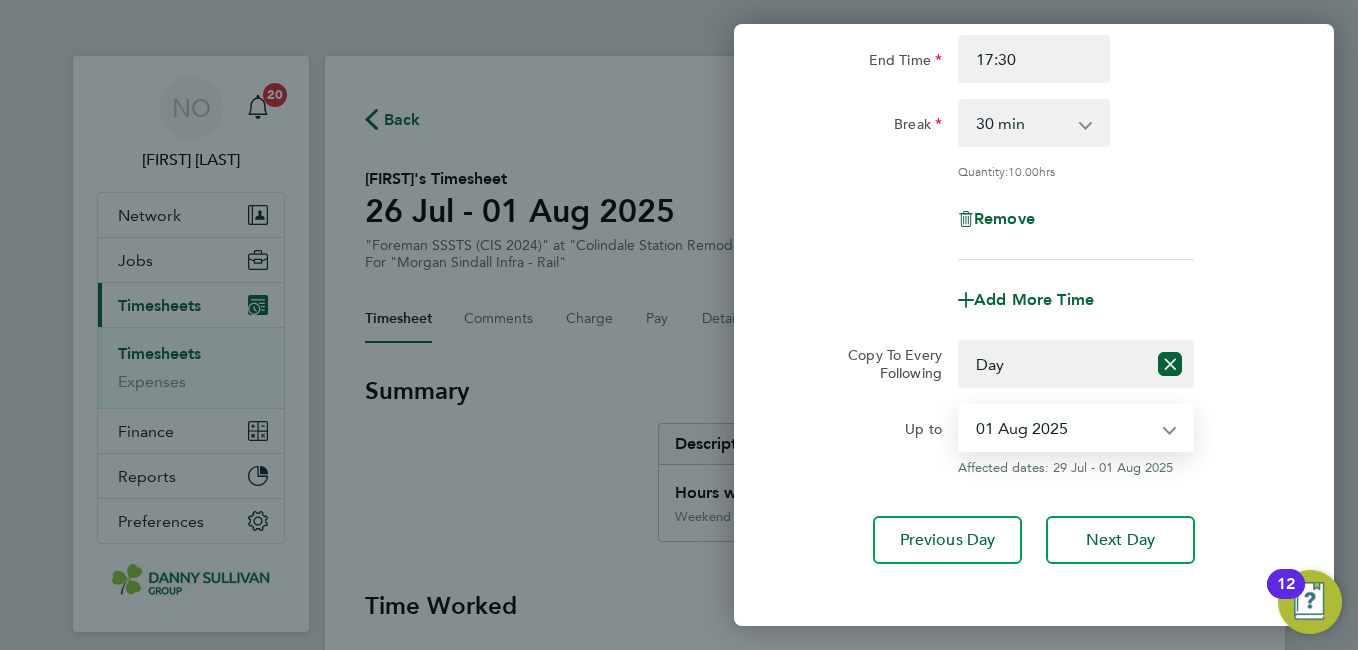 select on "[DATE]" 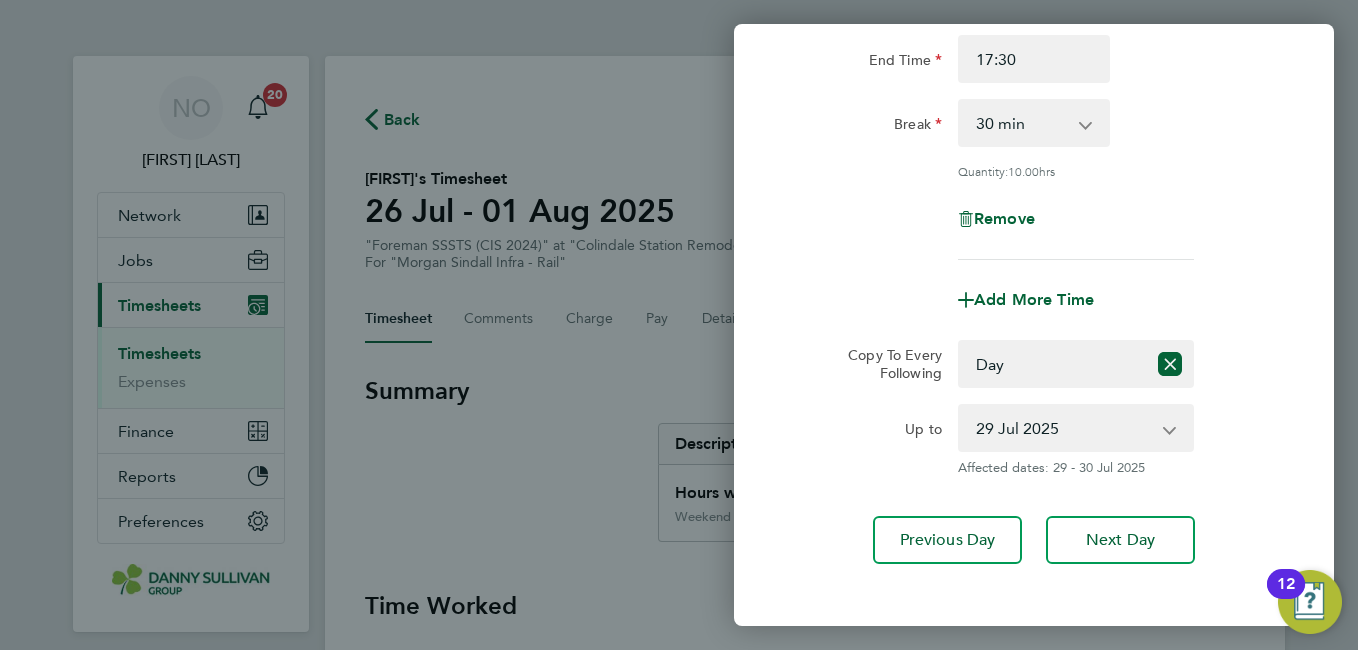 click on "Up to  29 Jul 2025   30 Jul 2025   31 Jul 2025   01 Aug 2025
Affected dates: 29 - 30 Jul 2025" 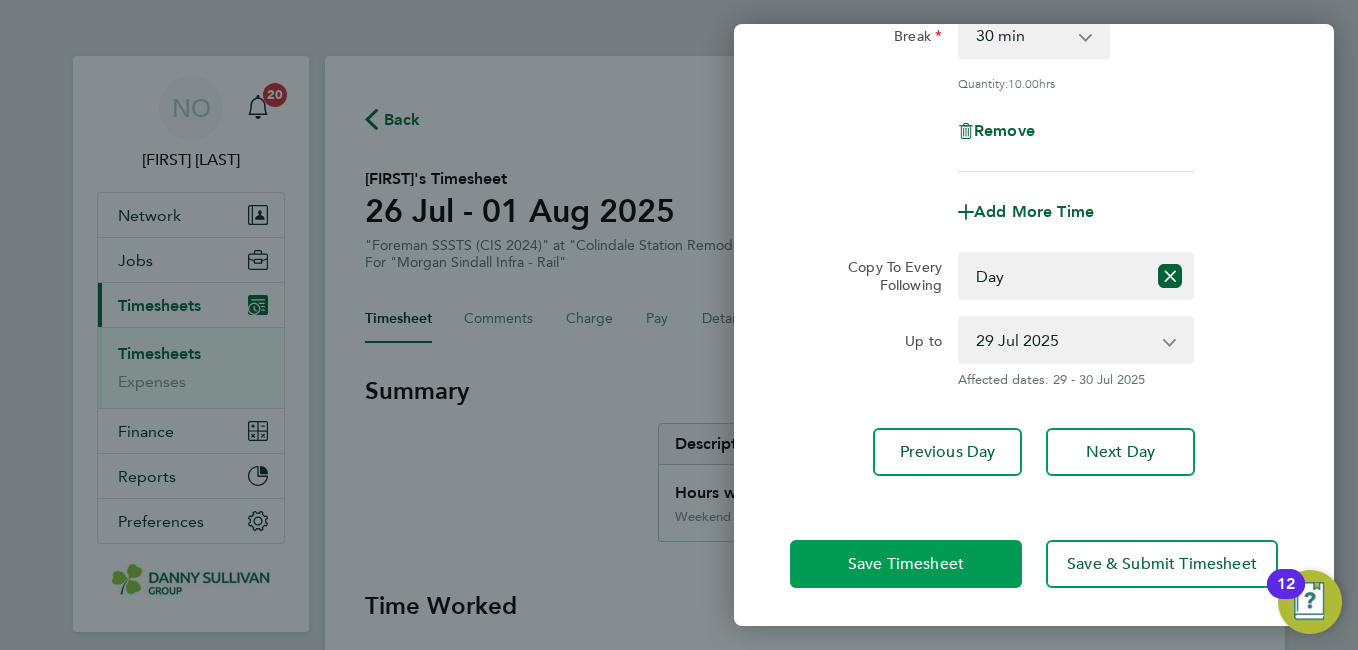click on "Save Timesheet" 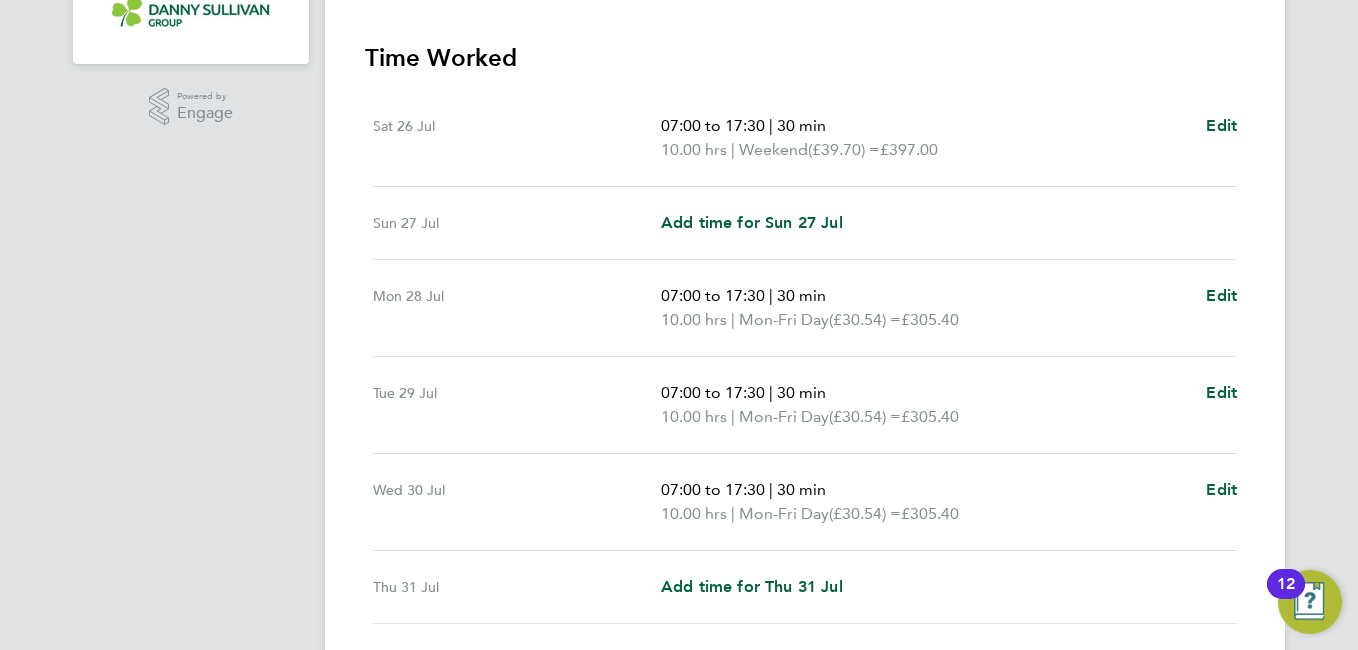 scroll, scrollTop: 791, scrollLeft: 0, axis: vertical 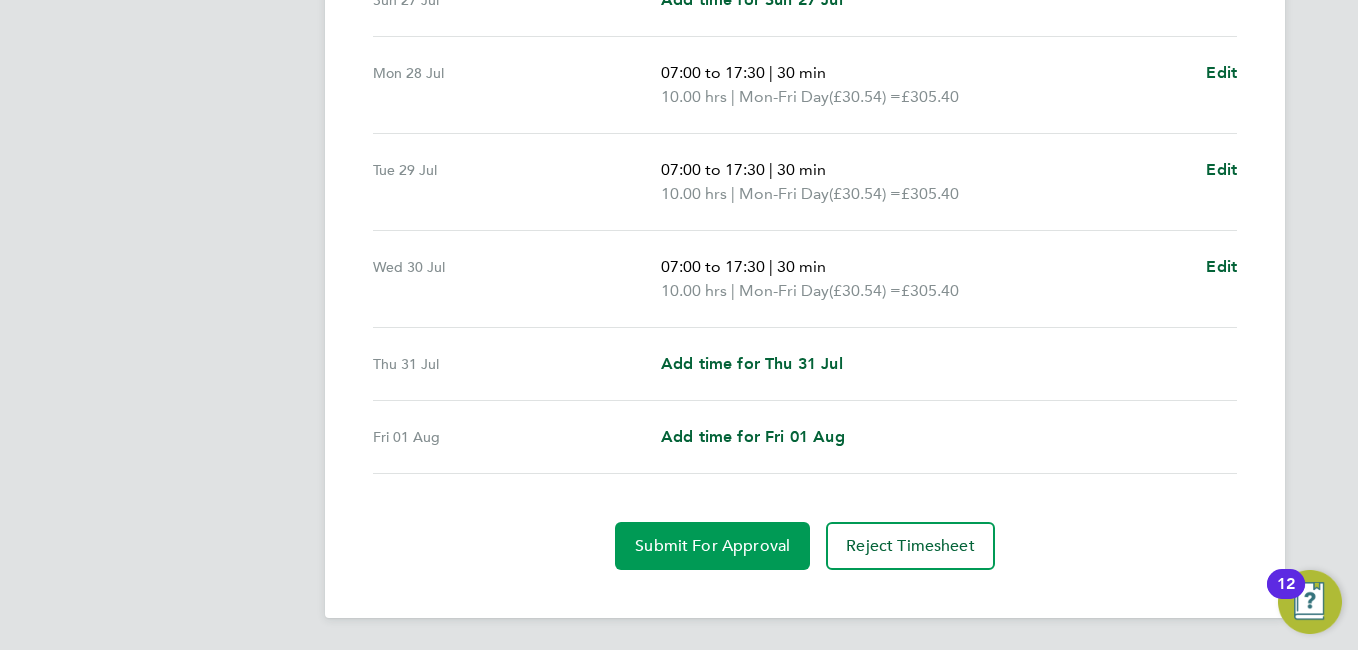 click on "Submit For Approval" 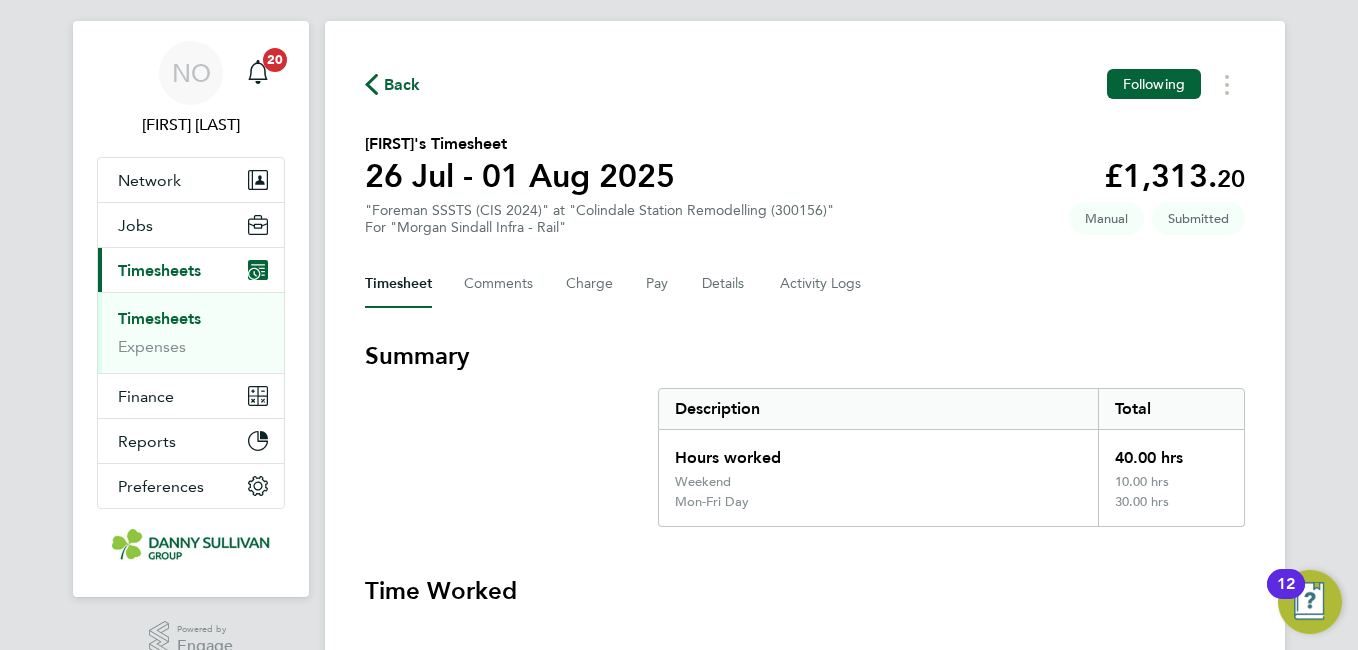 scroll, scrollTop: 0, scrollLeft: 0, axis: both 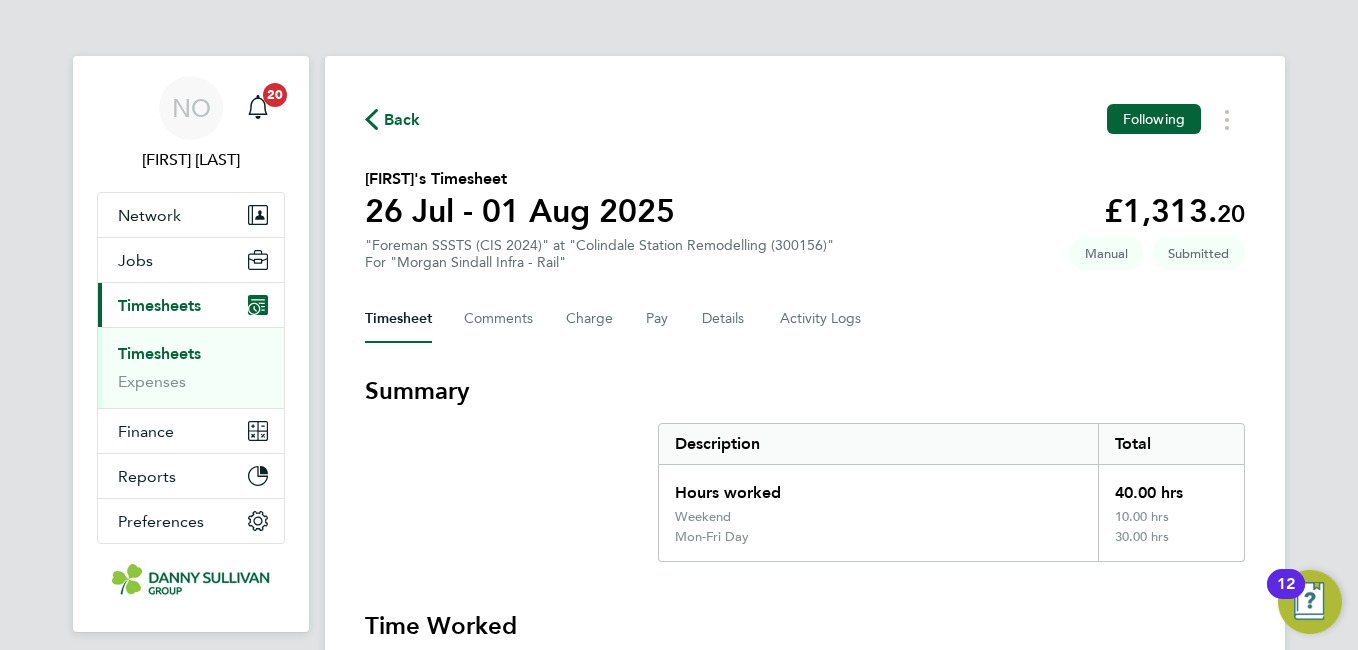 click on "Back" 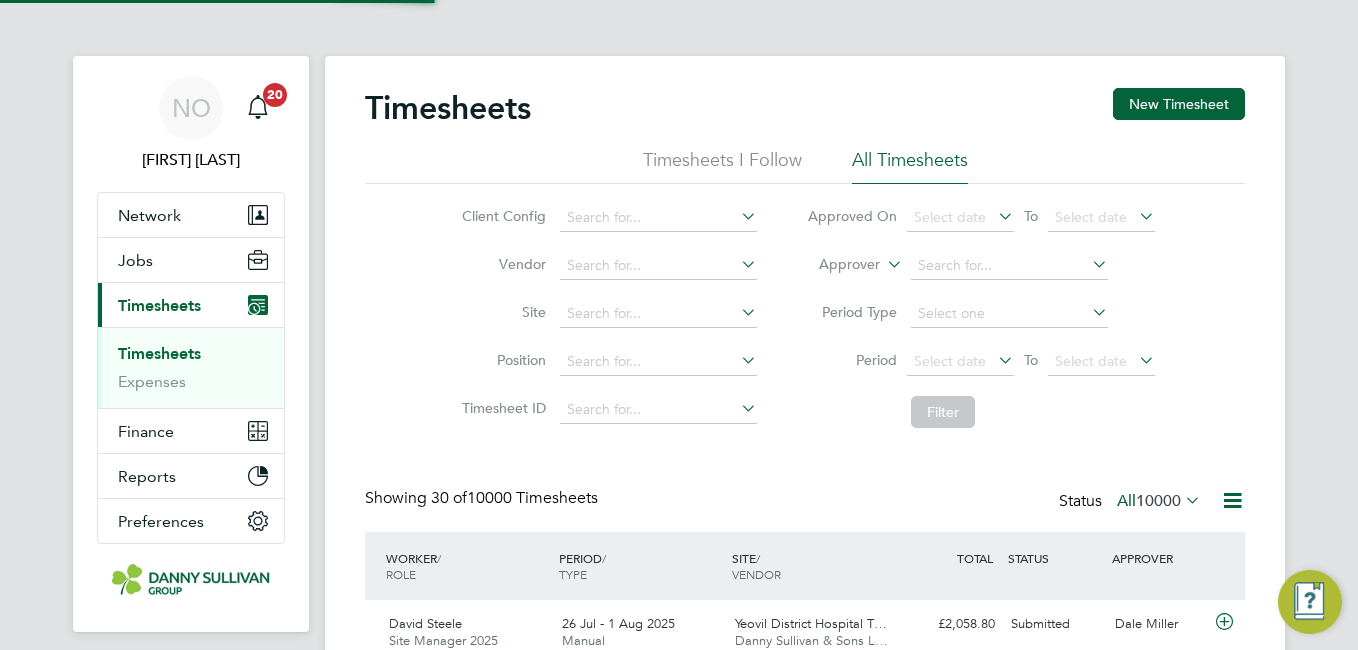 scroll, scrollTop: 10, scrollLeft: 10, axis: both 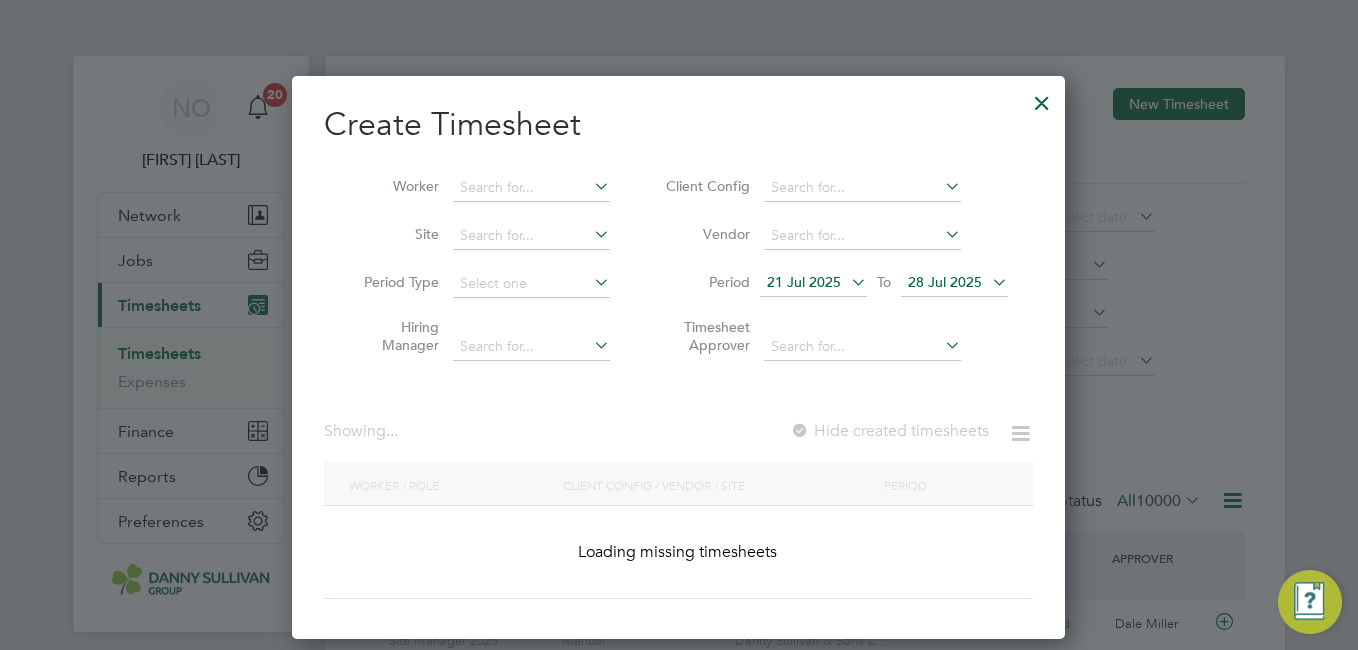 click 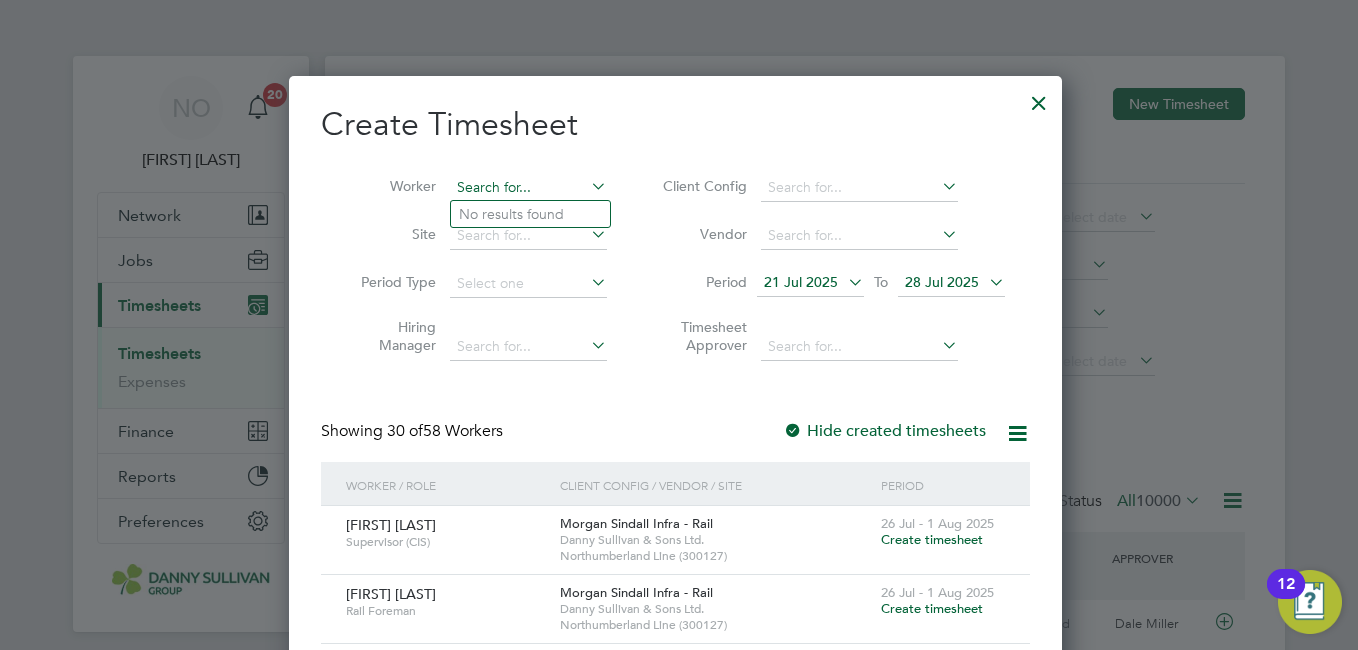 click at bounding box center [528, 188] 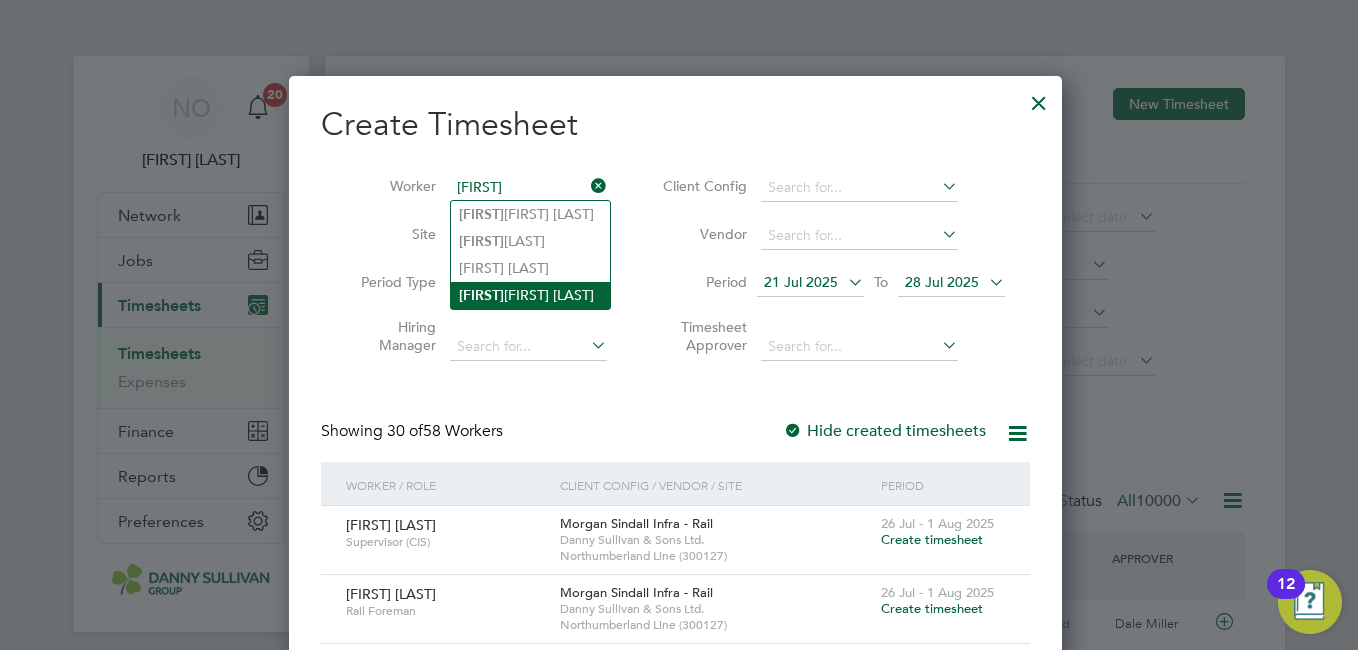click on "[FIRST] [LAST]" 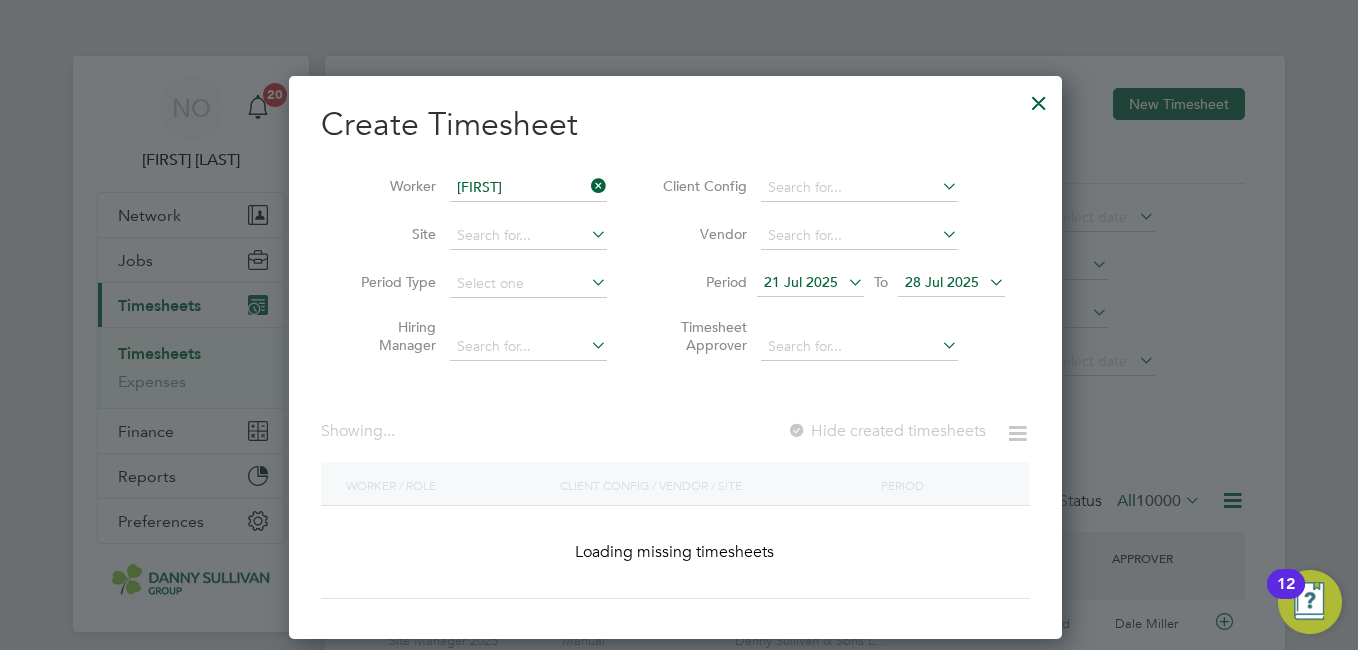 type on "Antoaneta Ivanova" 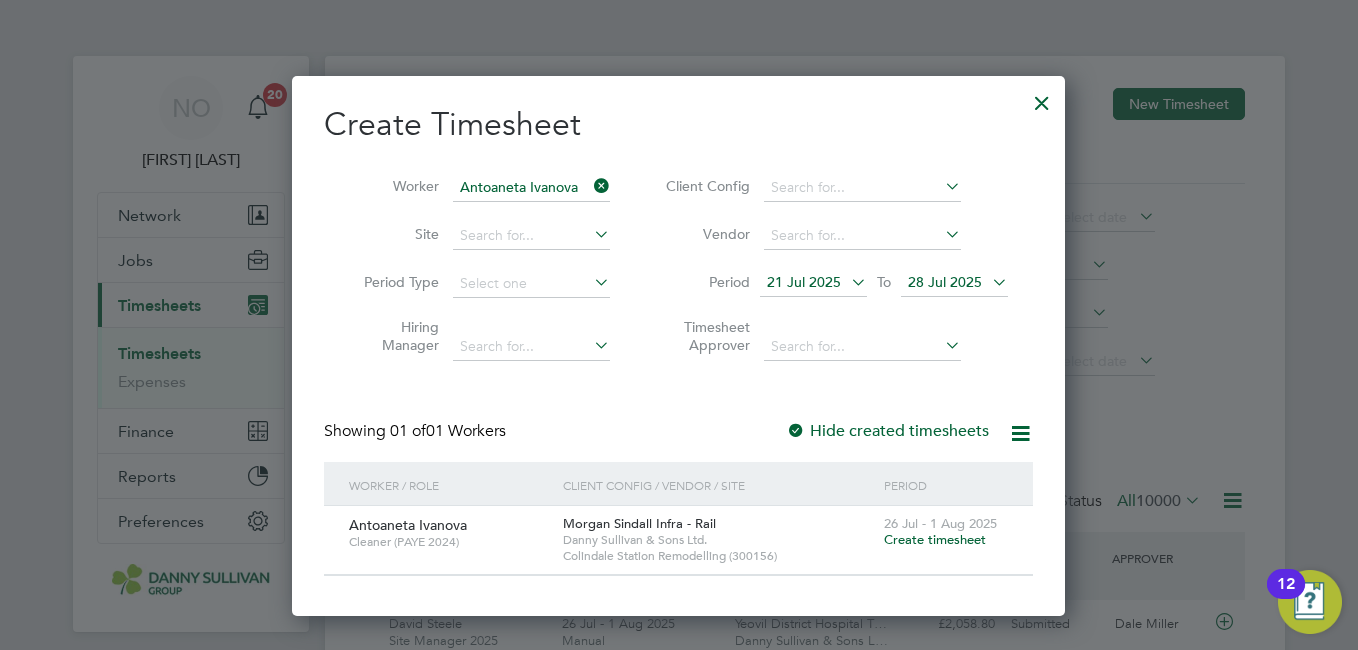 click on "Create timesheet" at bounding box center [935, 539] 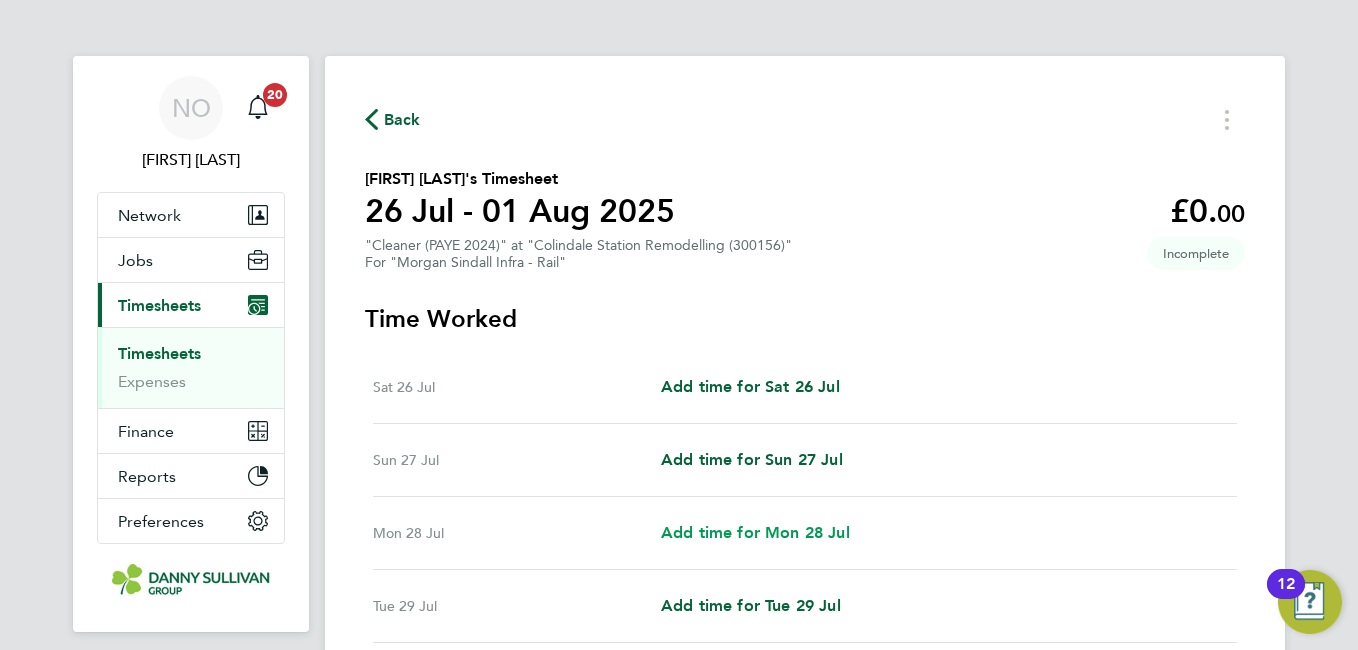 click on "Add time for Mon 28 Jul" at bounding box center [755, 532] 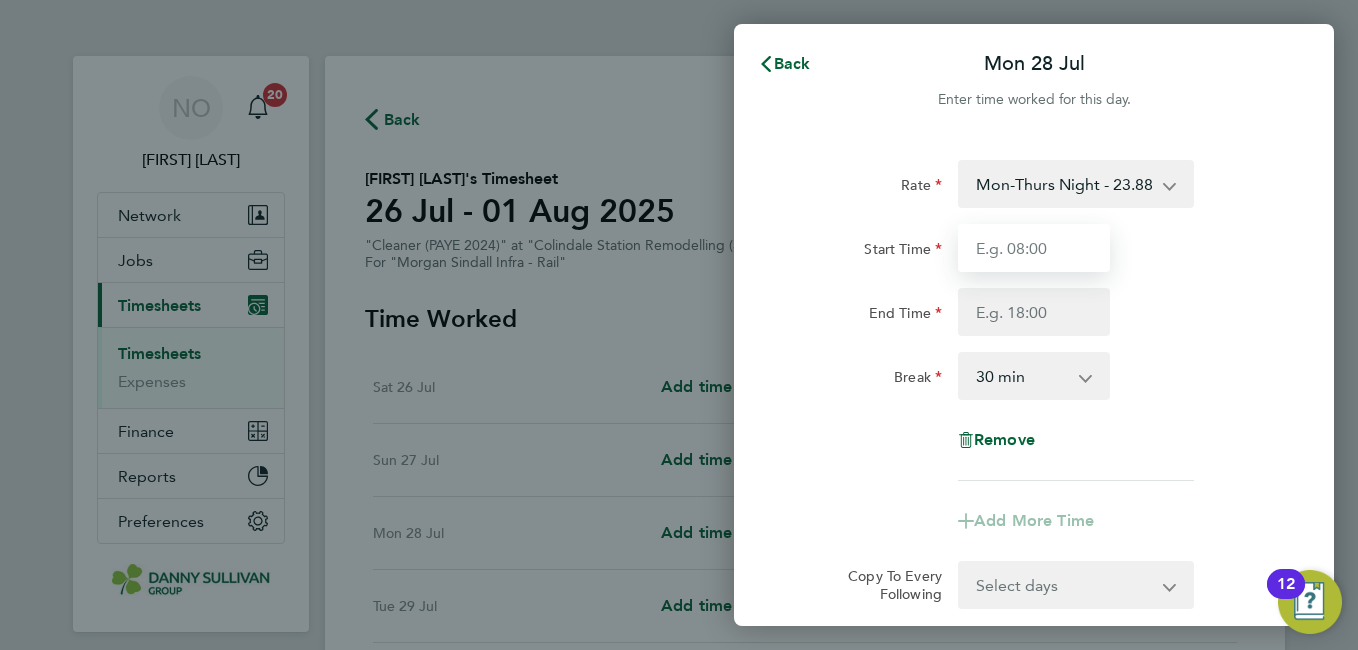click on "Start Time" at bounding box center [1034, 248] 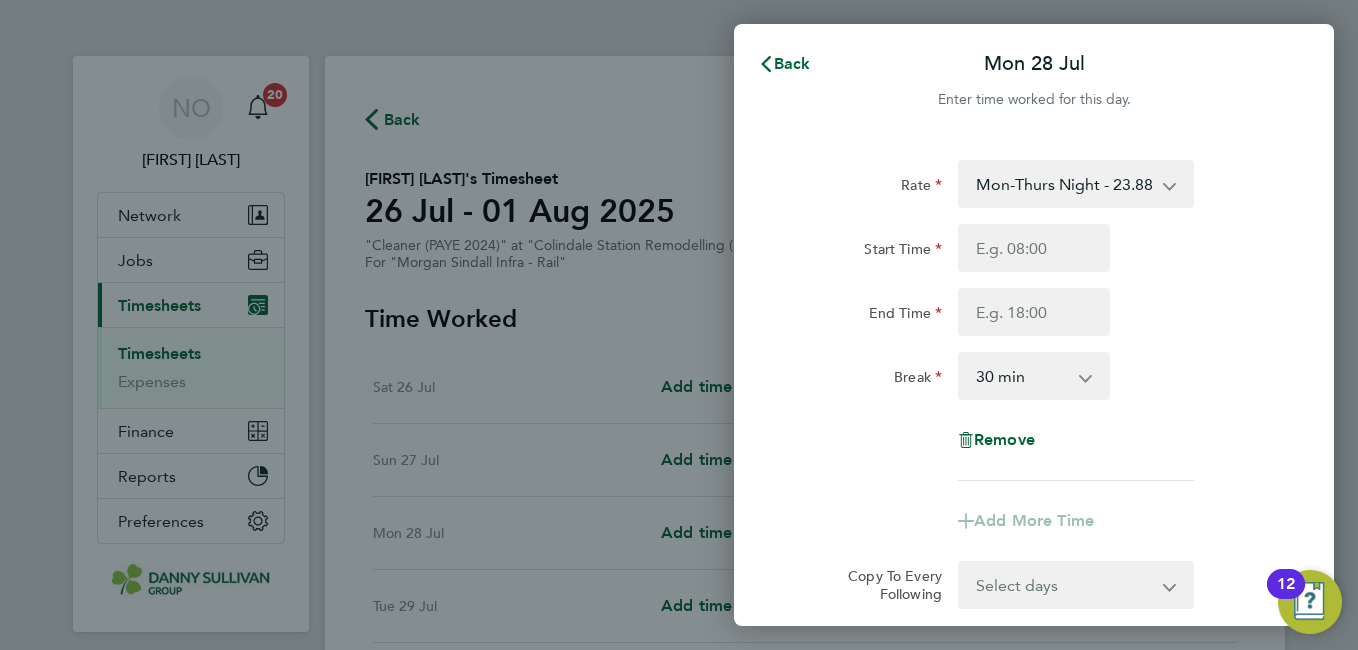 click on "Mon-Thurs Night - 23.88   Mon-Fri Day - 20.77   Bank Hol - 31.15   Weekend - 27.00   Xmas / NY - 41.54" at bounding box center [1064, 184] 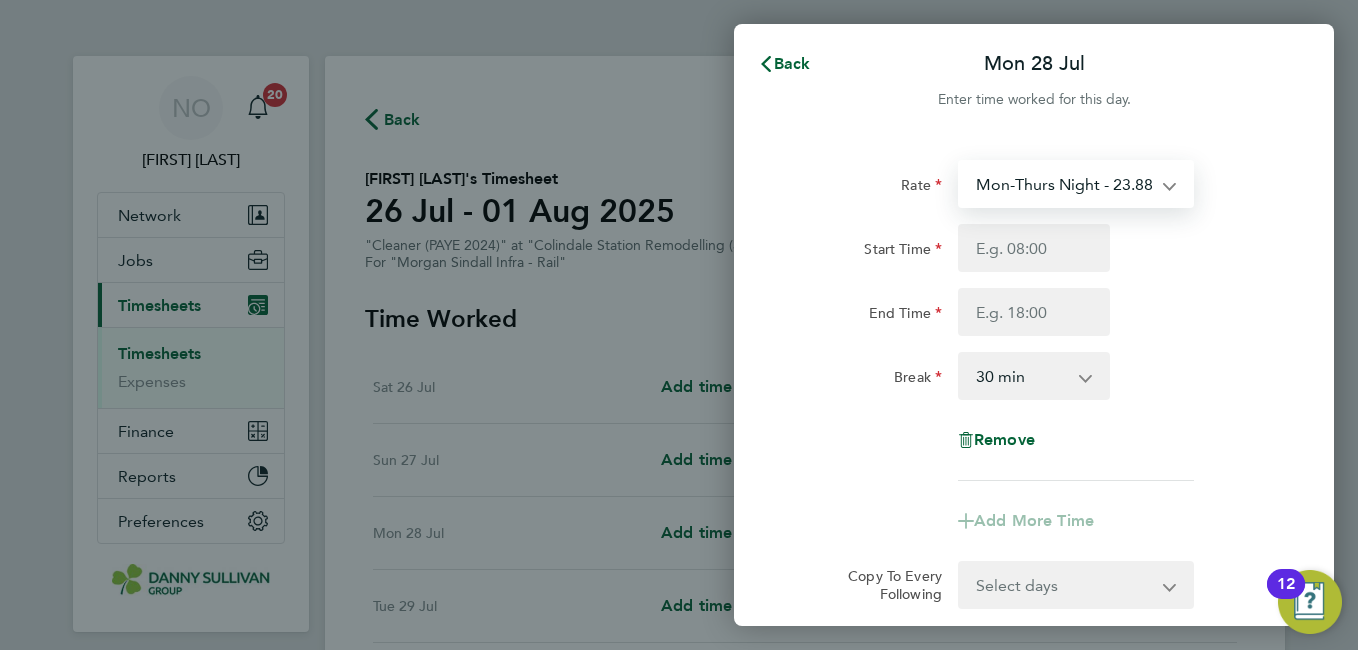 select on "30" 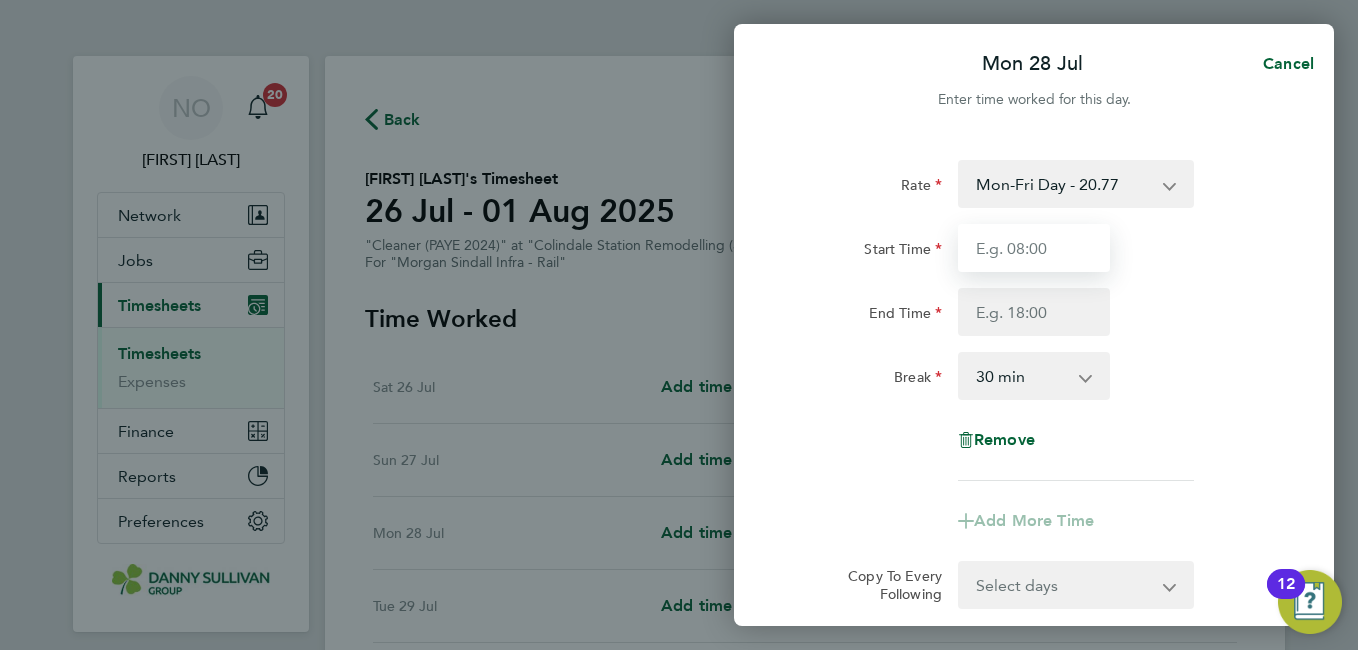 click on "Start Time" at bounding box center [1034, 248] 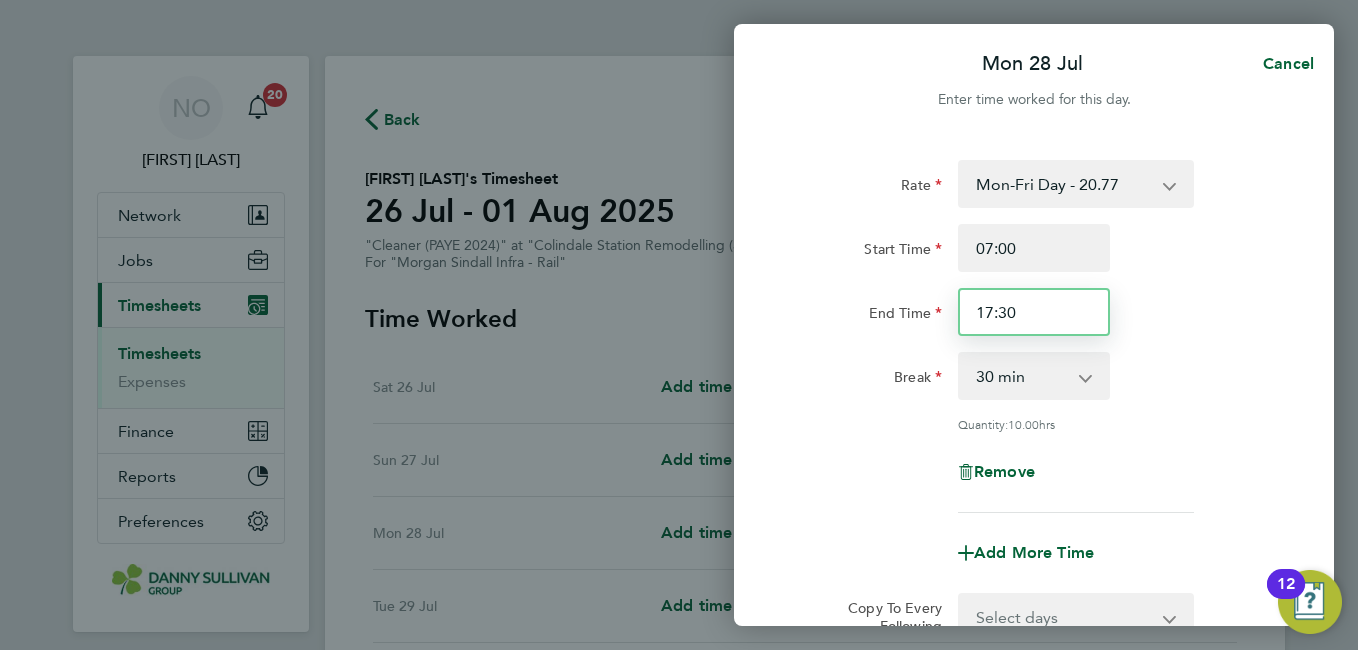 click on "17:30" at bounding box center (1034, 312) 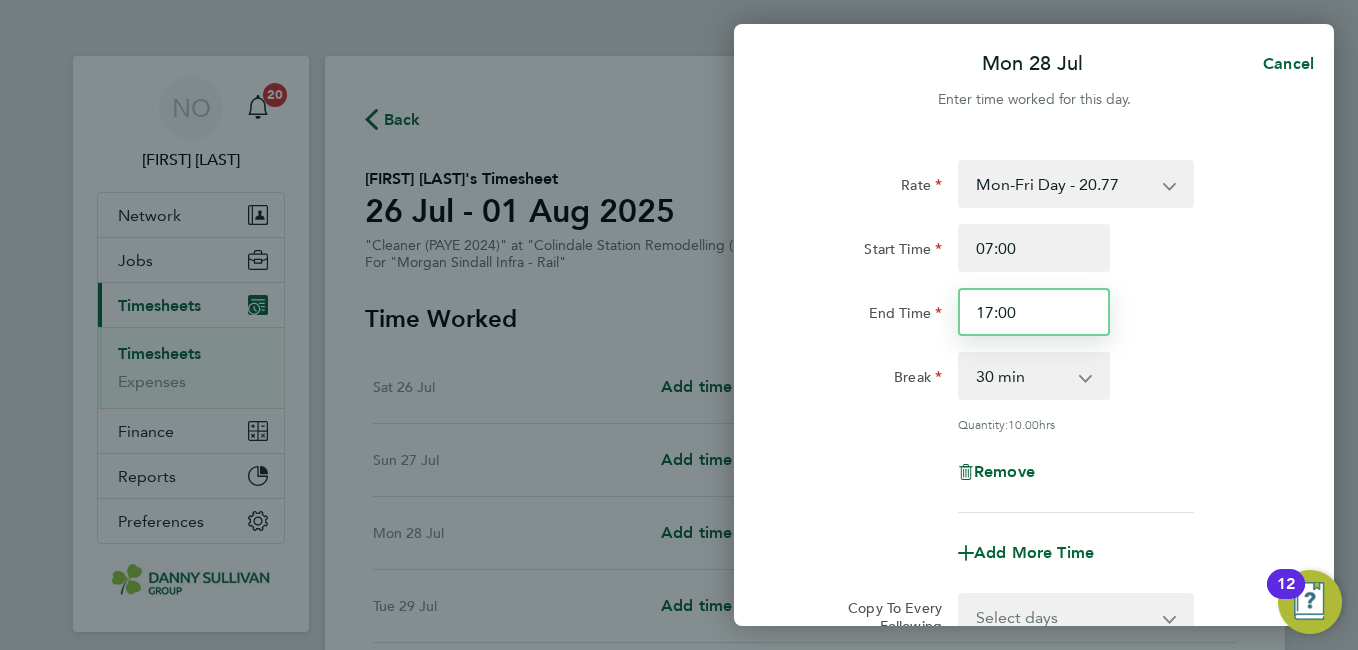 type on "17:00" 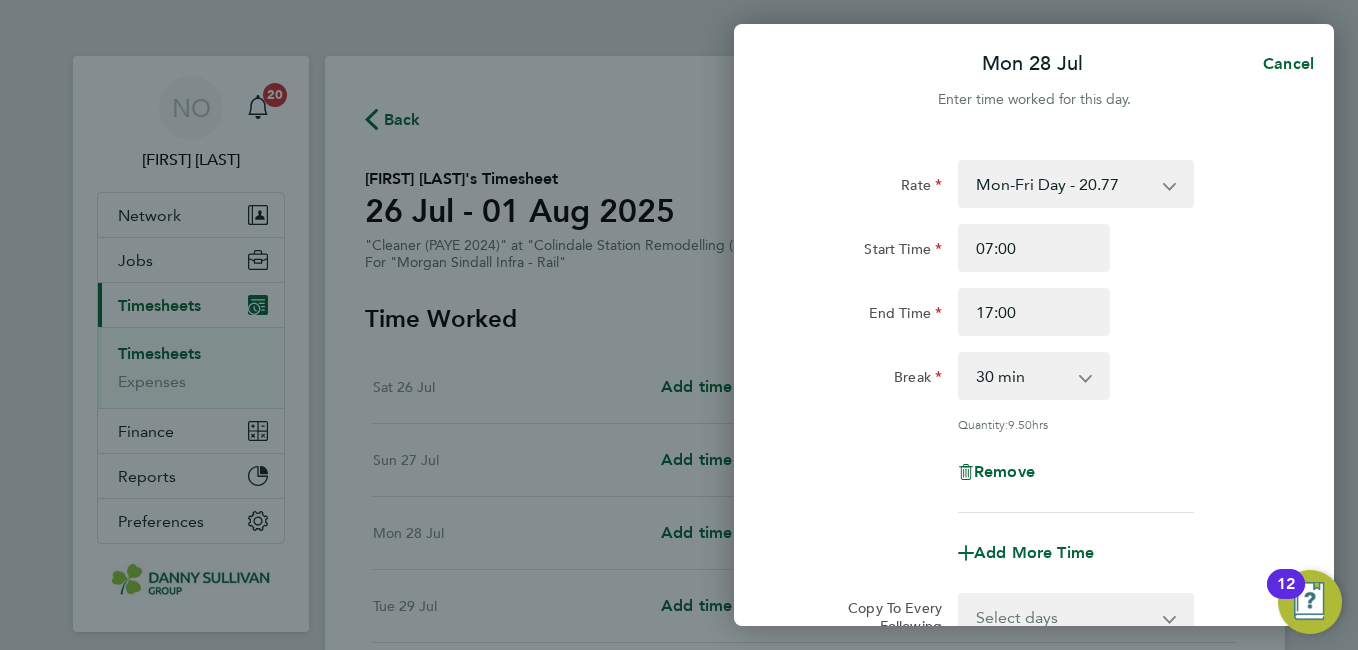 click on "Rate  Mon-Fri Day - 20.77   Mon-Thurs Night - 23.88   Bank Hol - 31.15   Weekend - 27.00   Xmas / NY - 41.54
Start Time 07:00 End Time 17:00 Break  0 min   15 min   30 min   45 min   60 min   75 min   90 min
Quantity:  9.50  hrs
Remove" 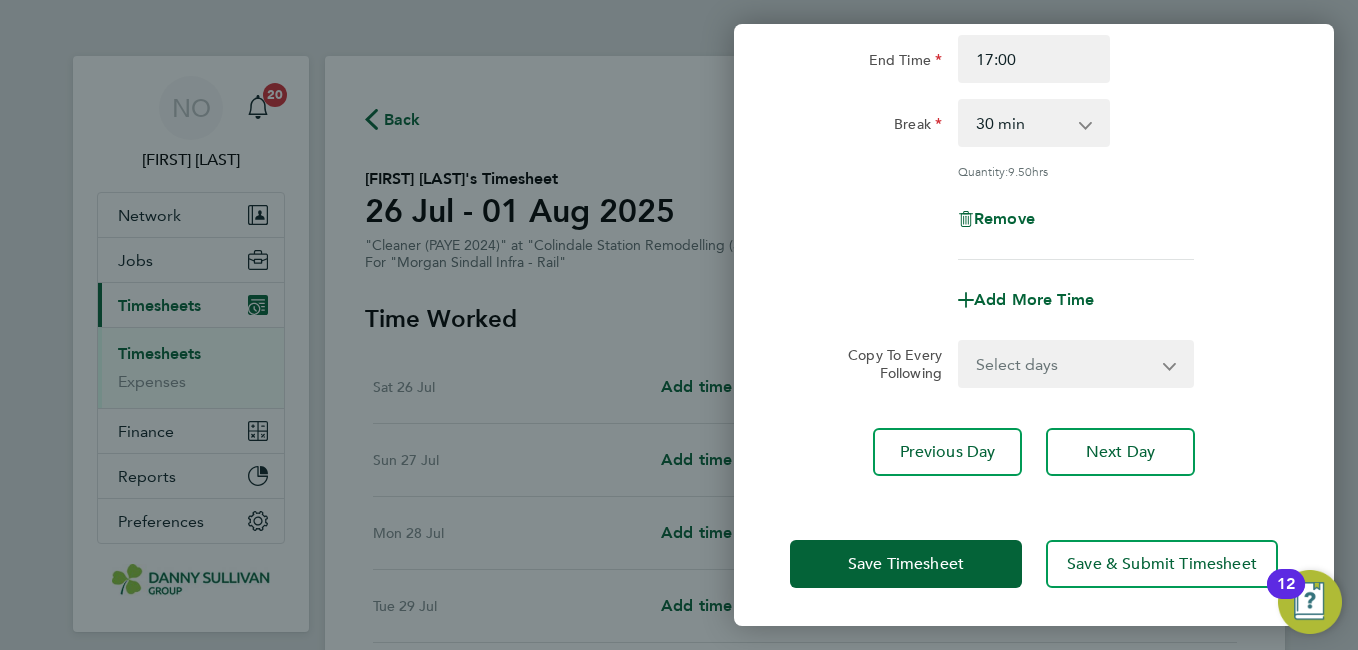 click on "Select days   Day   Tuesday   Wednesday   Thursday   Friday" at bounding box center [1065, 364] 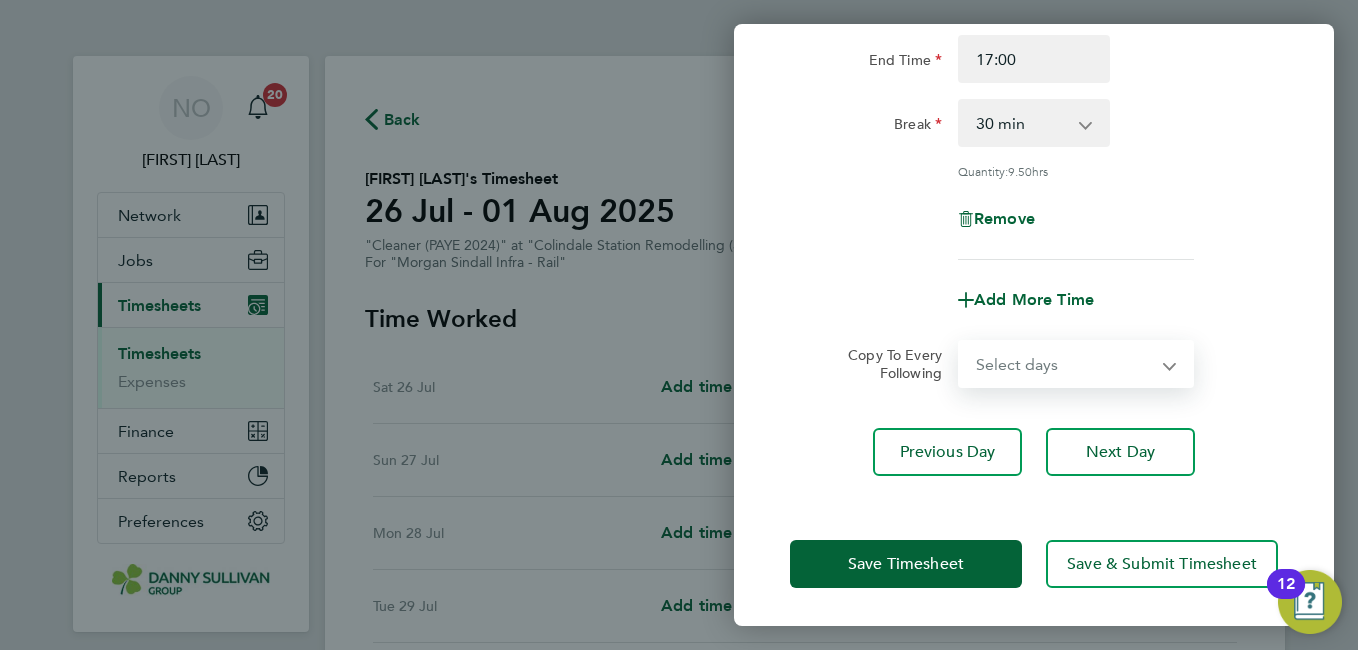 click on "Select days   Day   Tuesday   Wednesday   Thursday   Friday" at bounding box center (1065, 364) 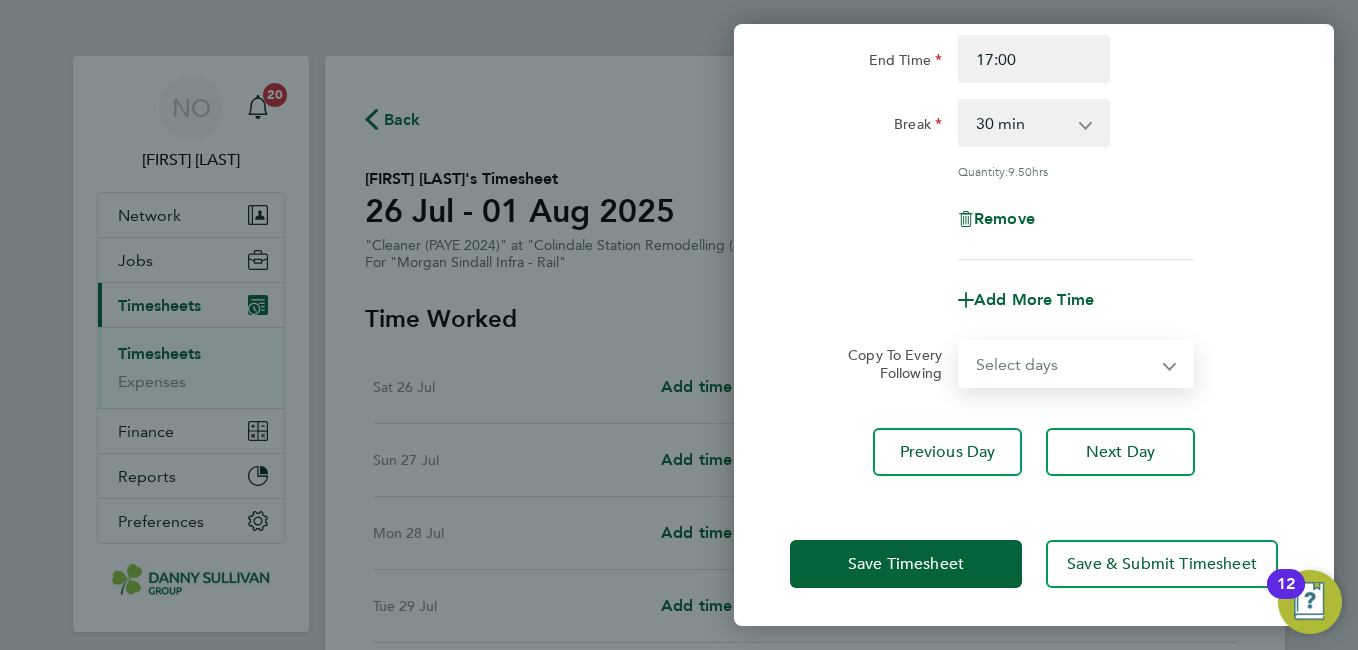 select on "DAY" 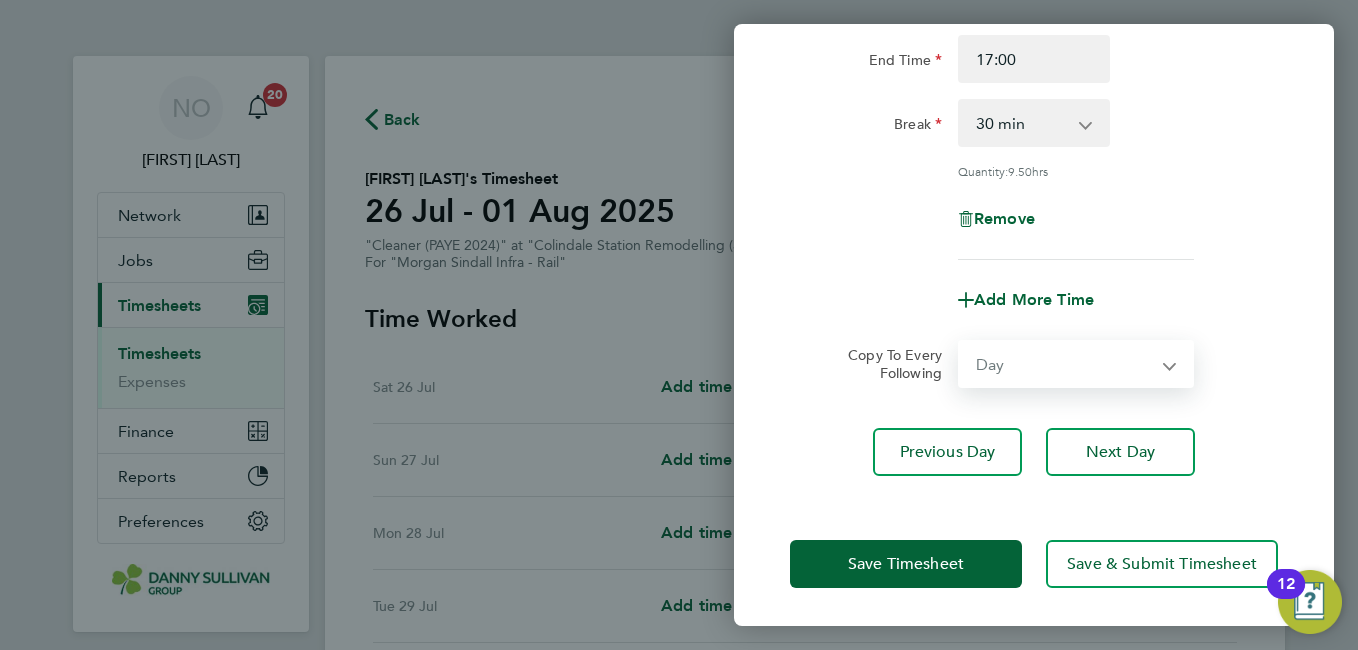 select on "2025-08-01" 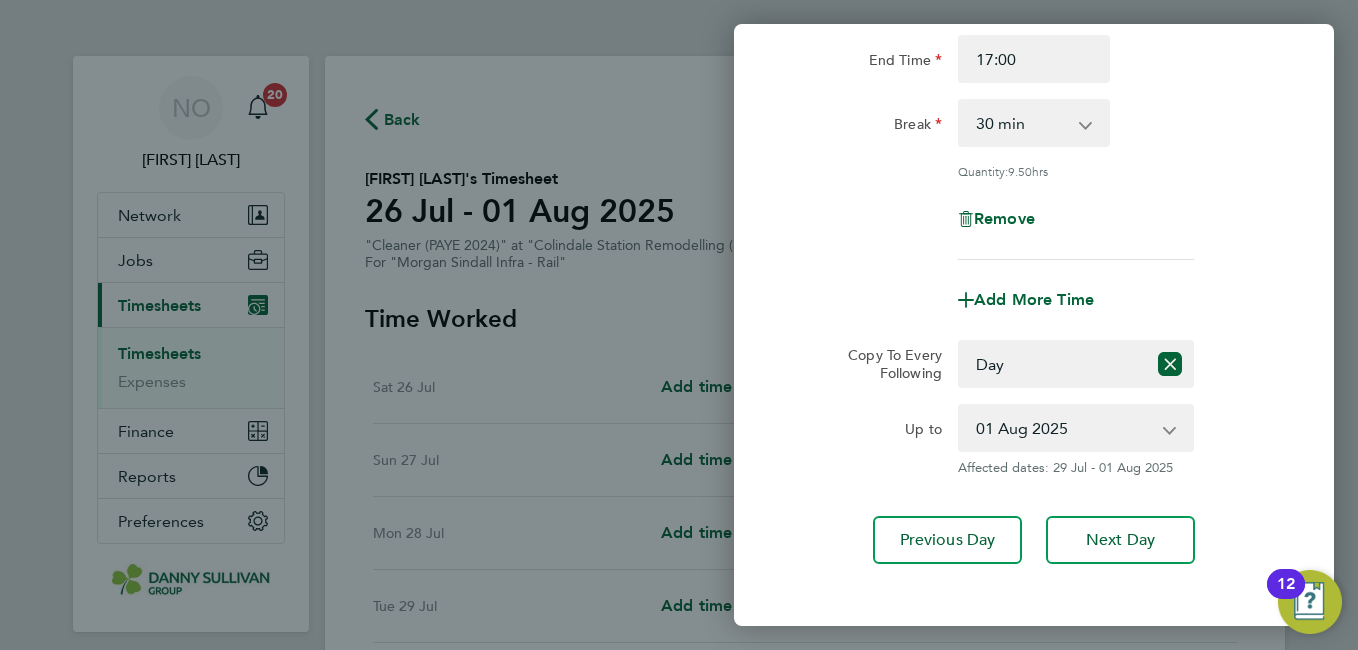 click on "Up to  29 Jul 2025   30 Jul 2025   31 Jul 2025   01 Aug 2025
Affected dates: 29 Jul - 01 Aug 2025" 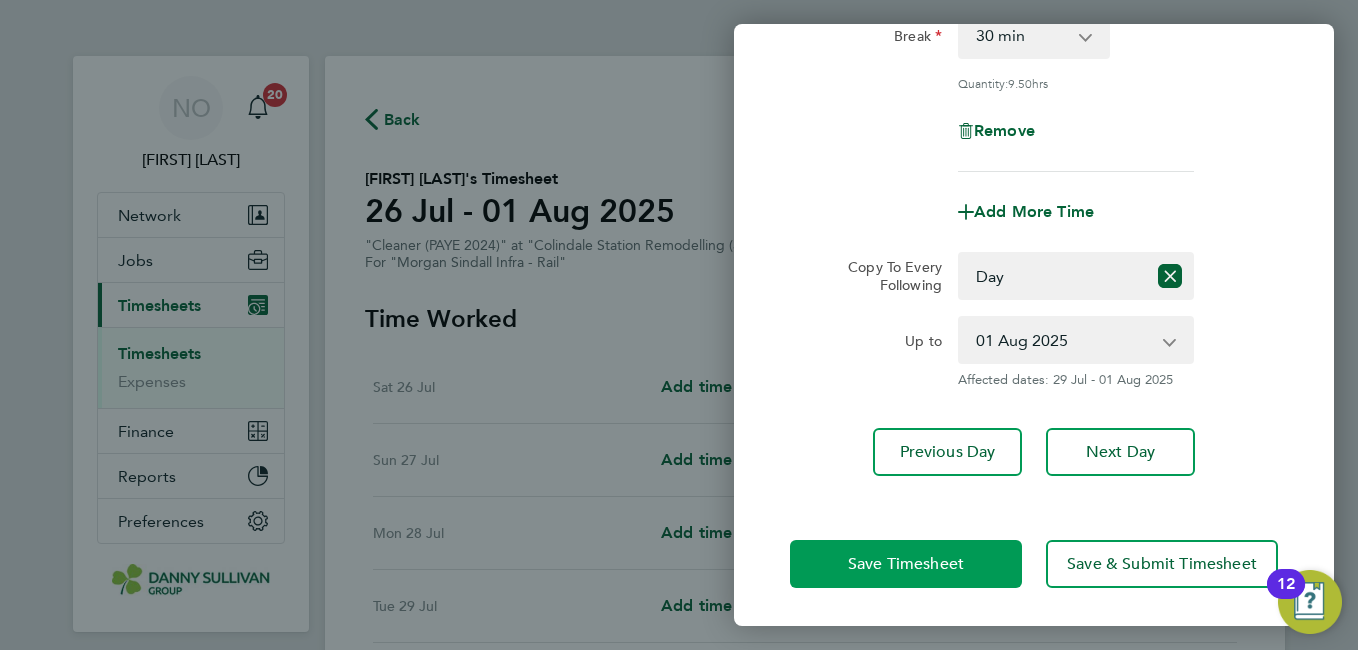 click on "Save Timesheet" 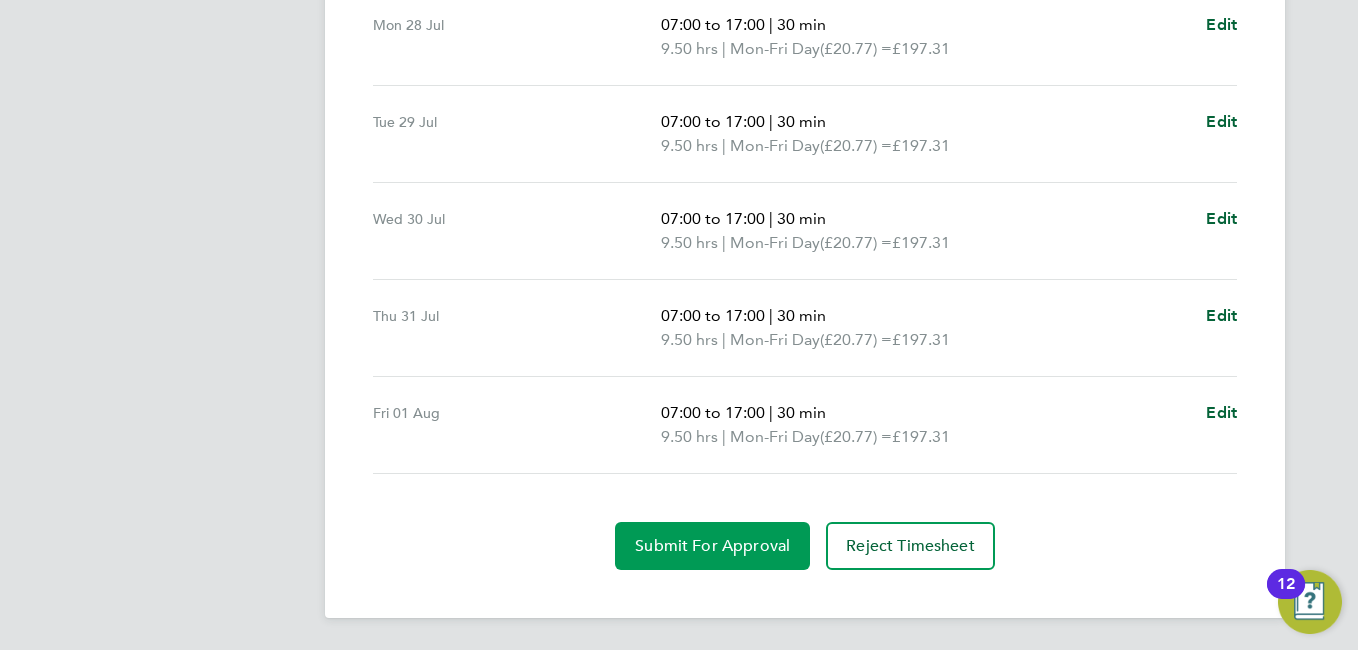 click on "Submit For Approval" 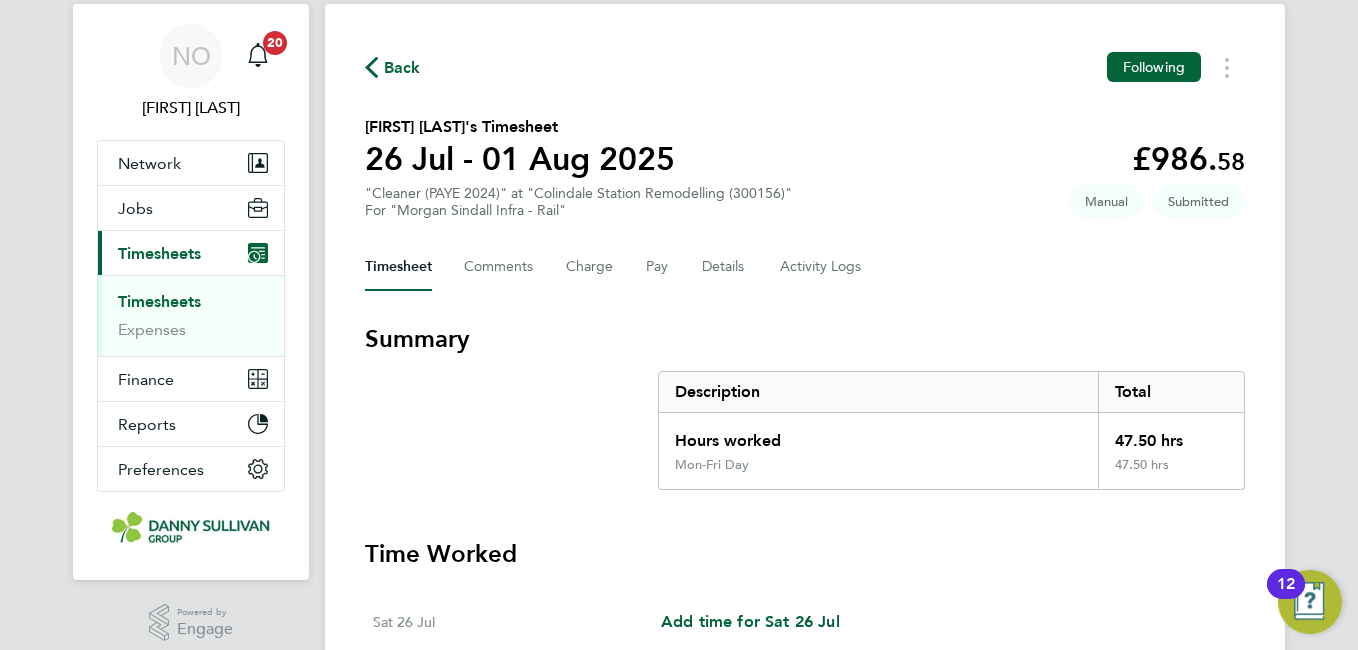 scroll, scrollTop: 0, scrollLeft: 0, axis: both 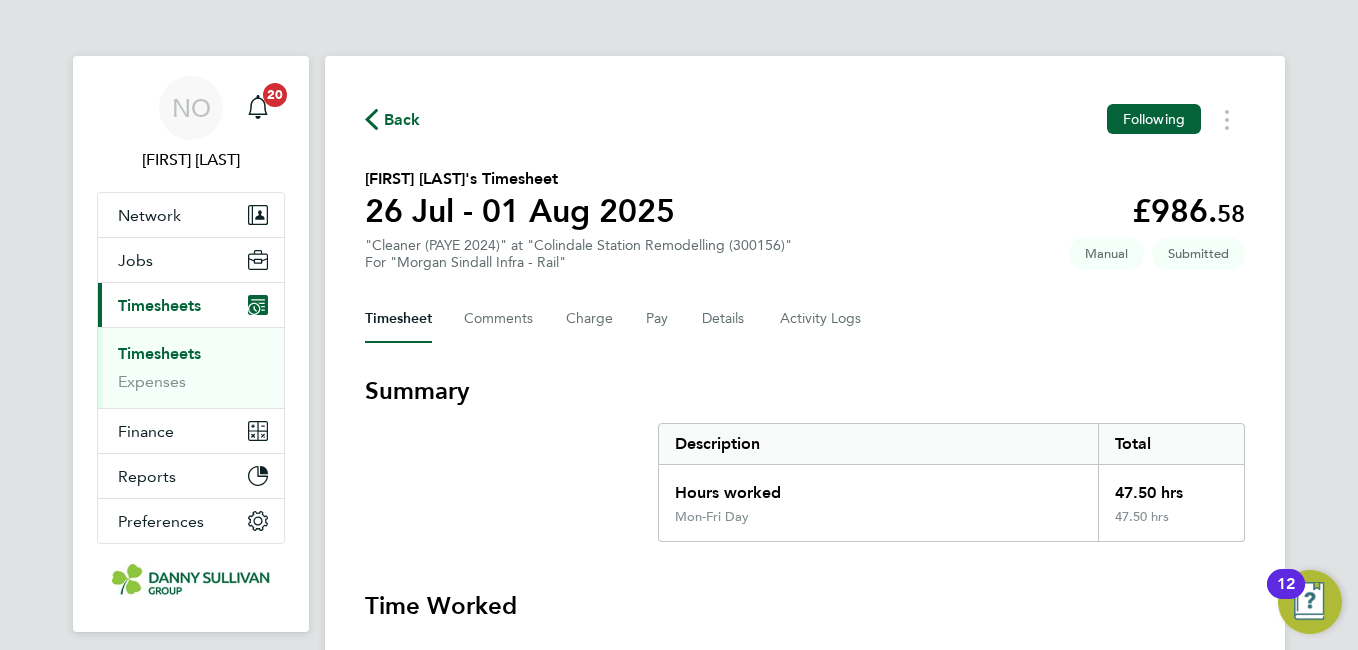 click on "Back" 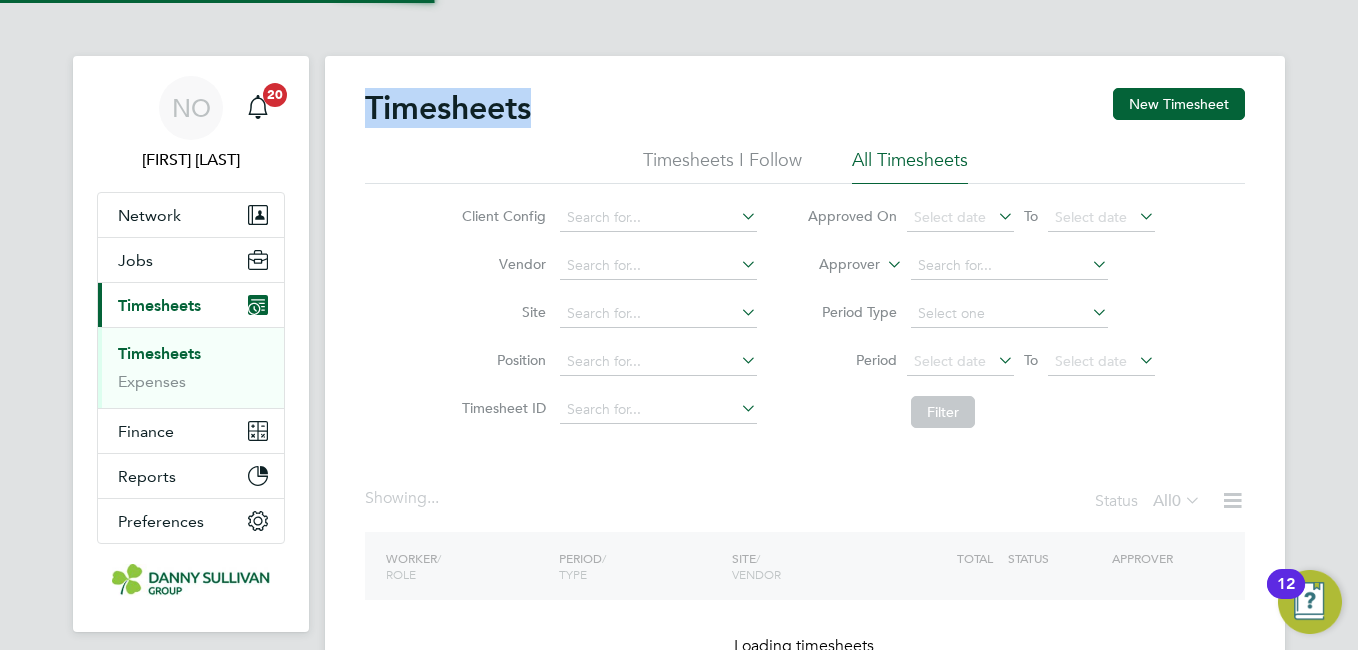 click on "Timesheets" 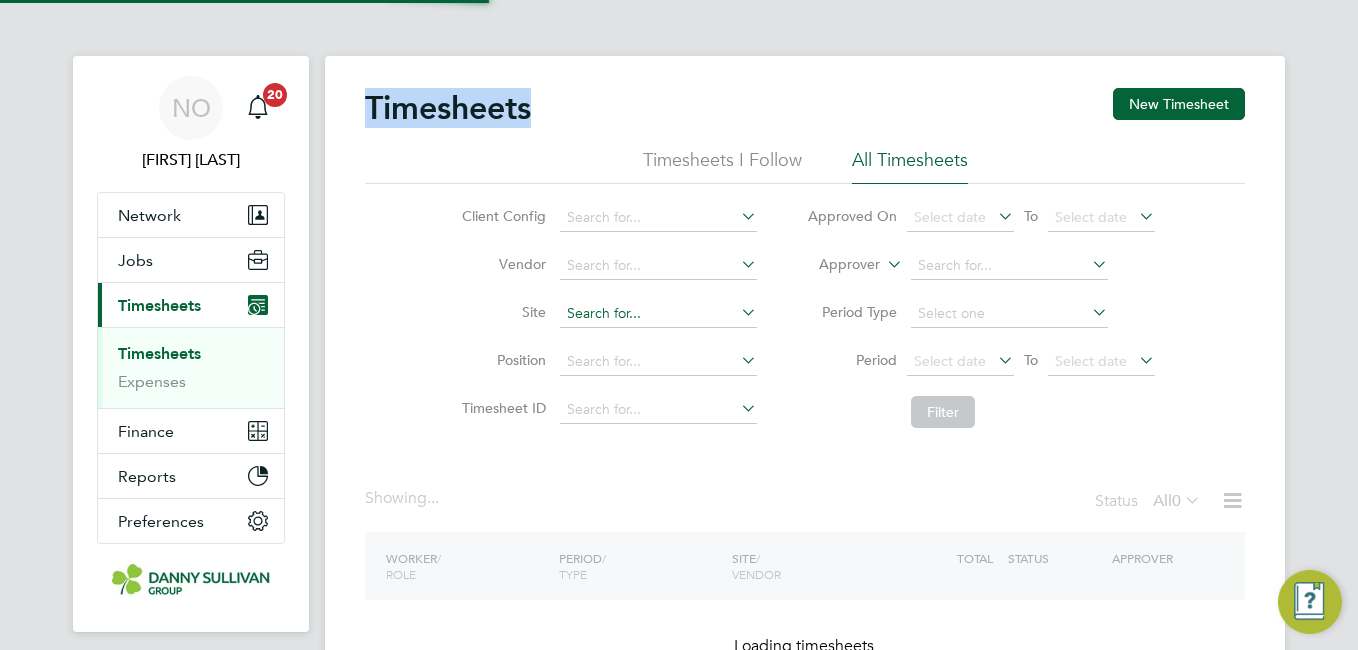 click 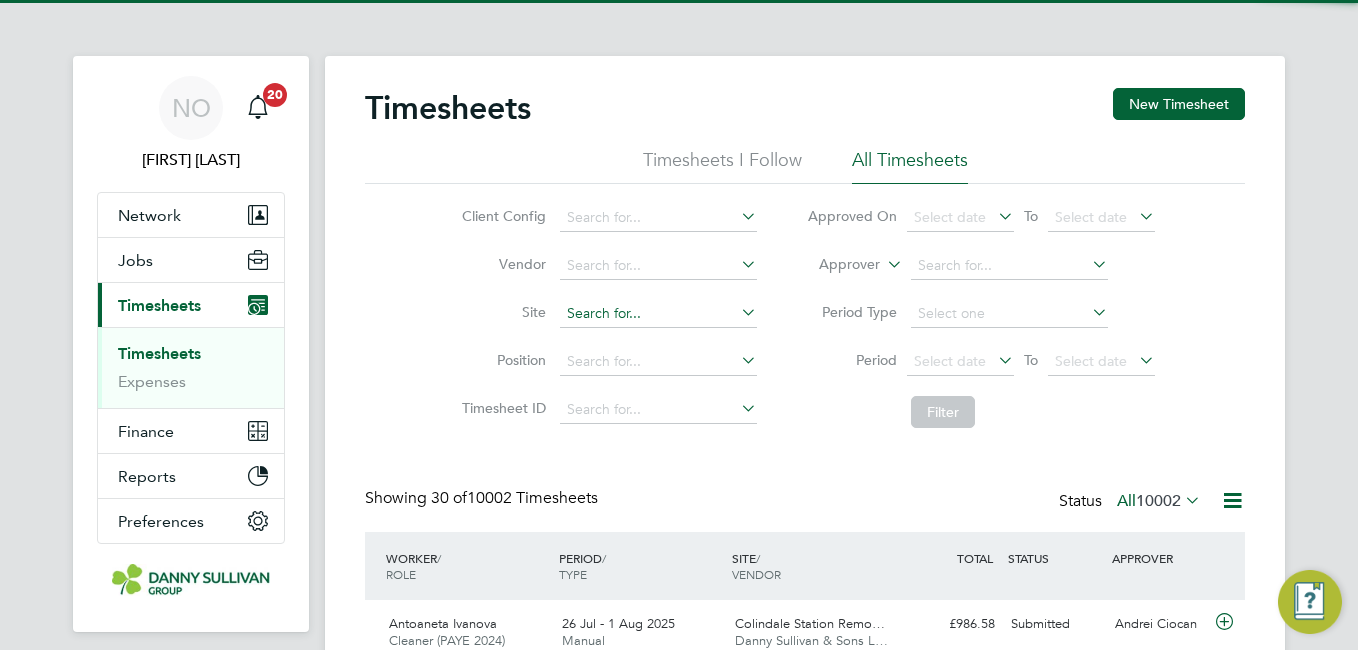 scroll, scrollTop: 10, scrollLeft: 10, axis: both 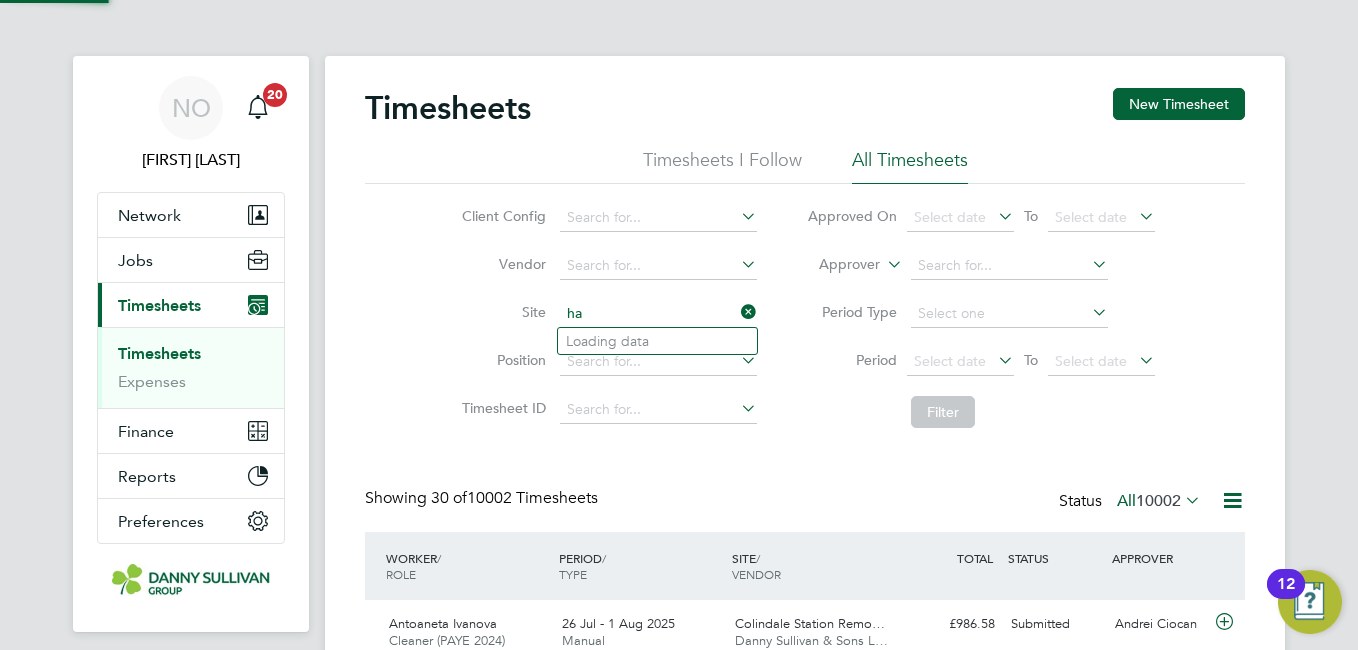 type on "h" 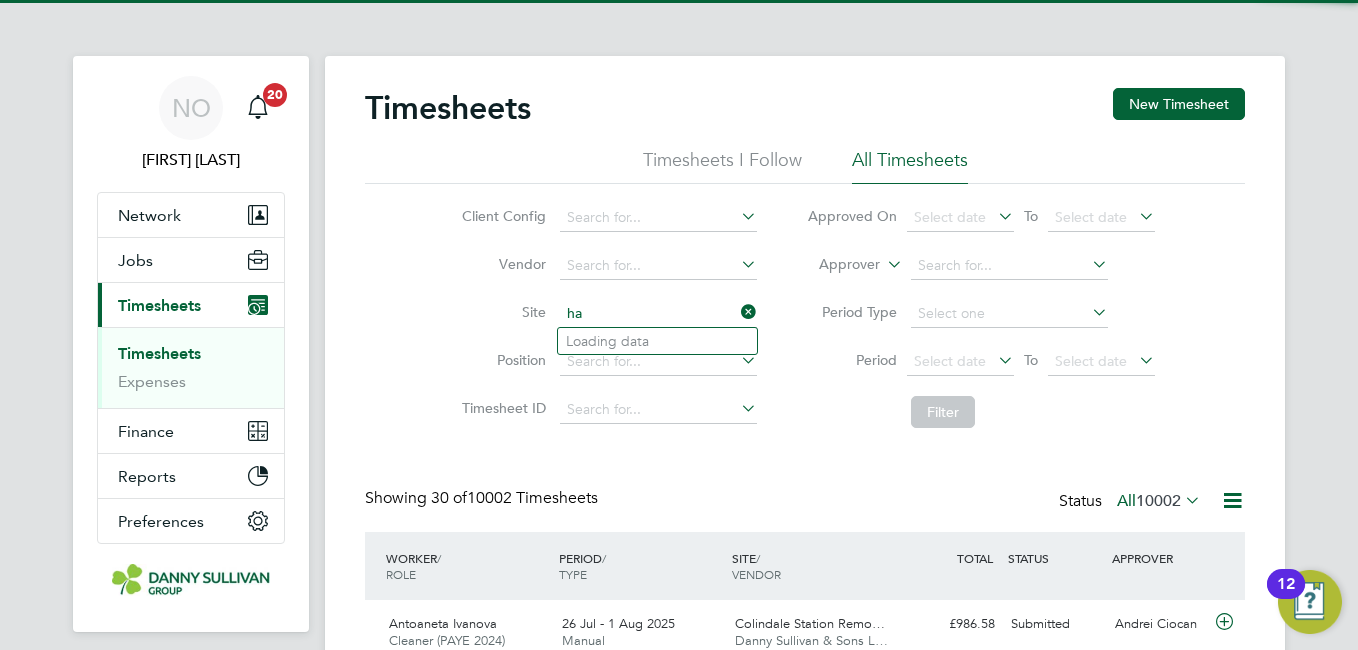 type on "h" 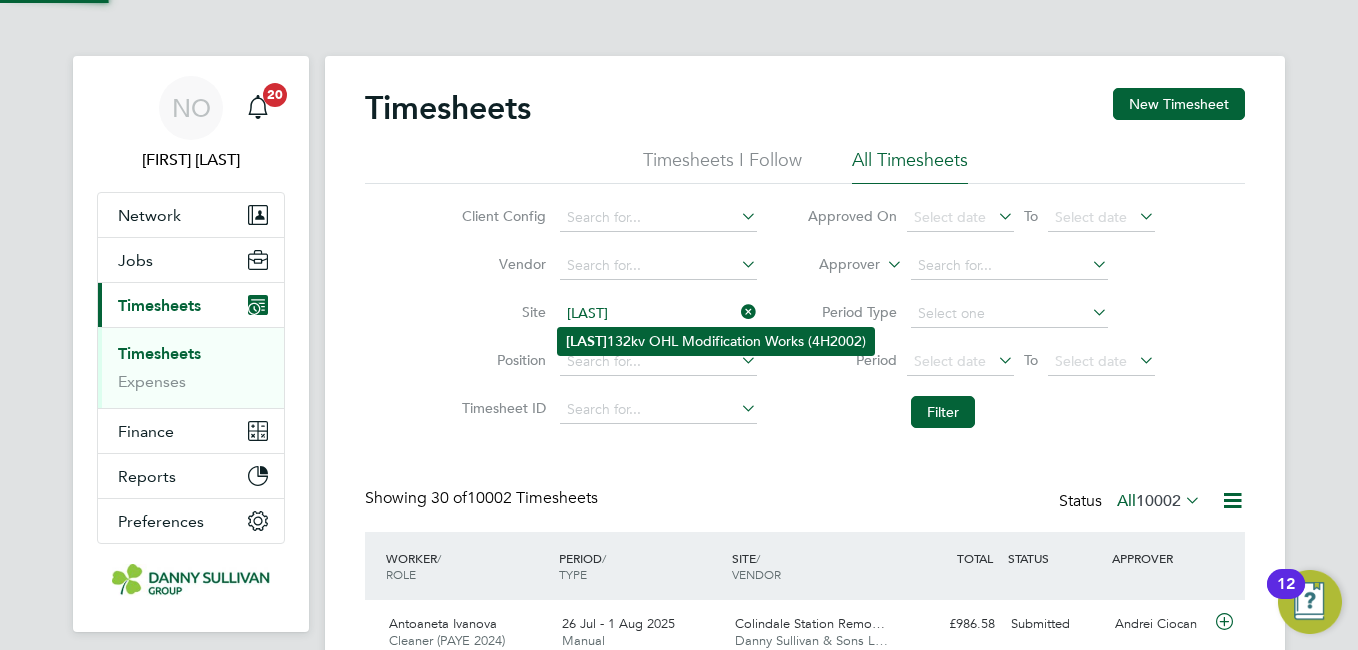 click on "[LAST]" 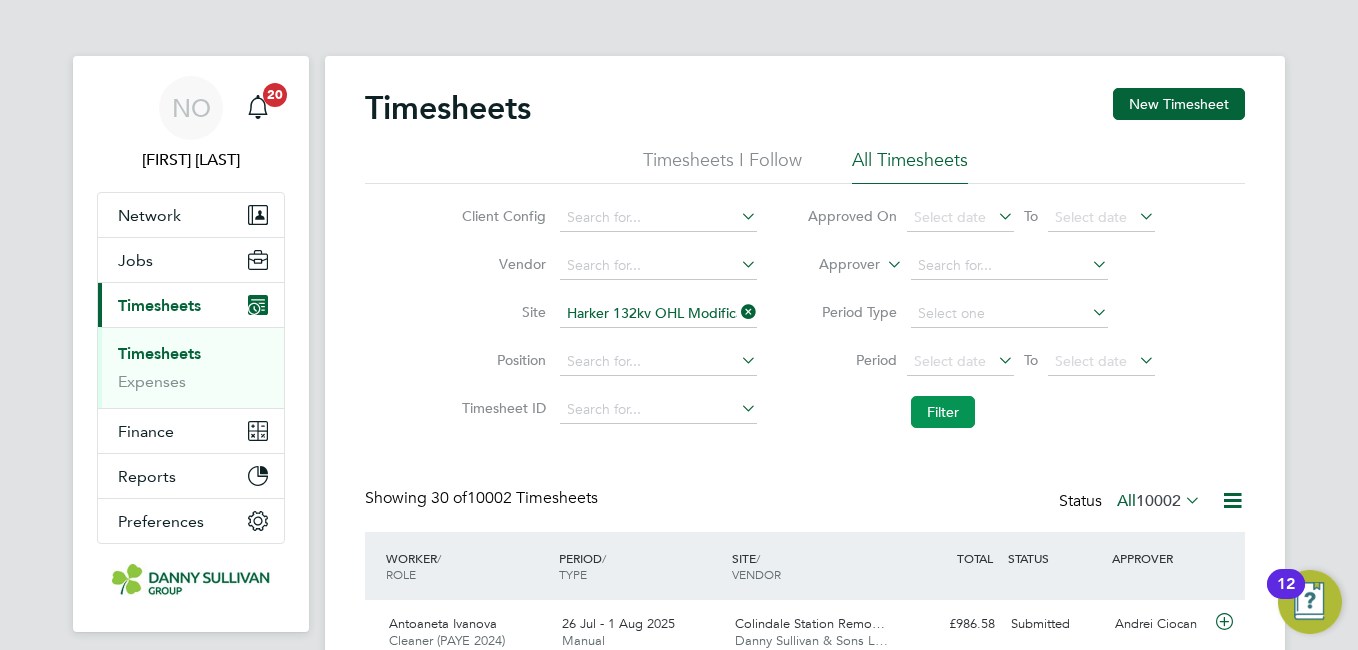 click on "Filter" 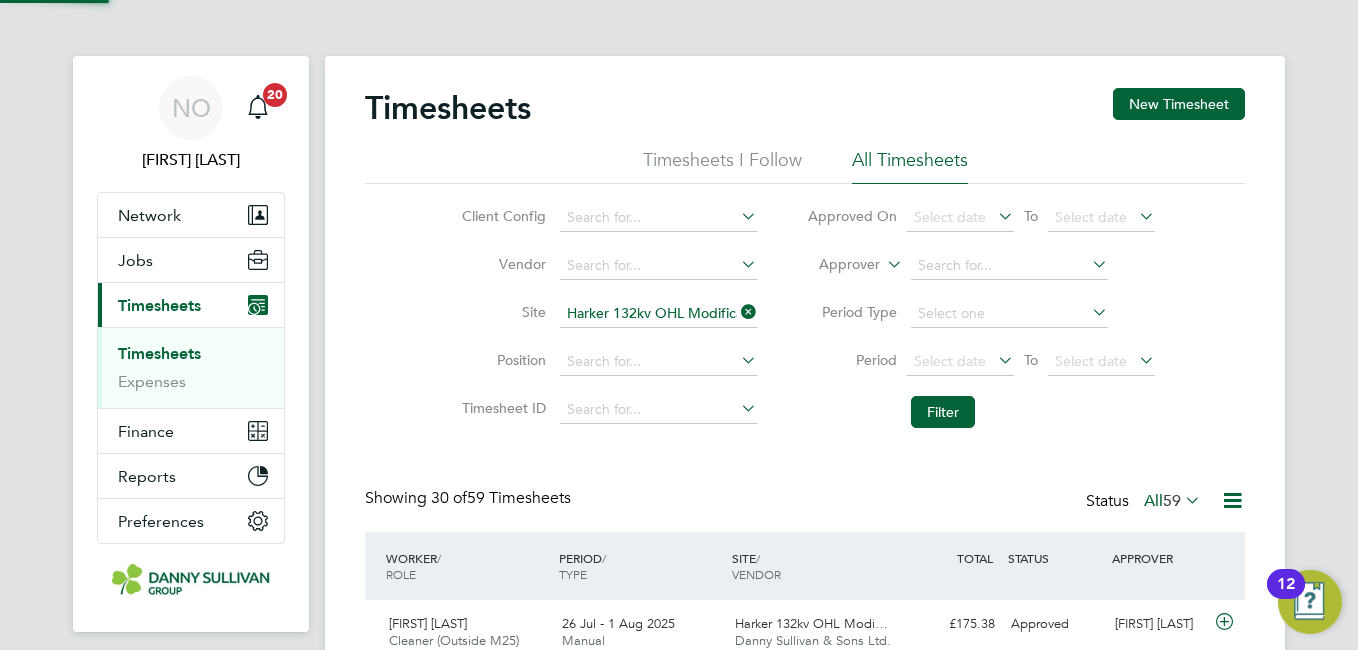 click on "Position" 